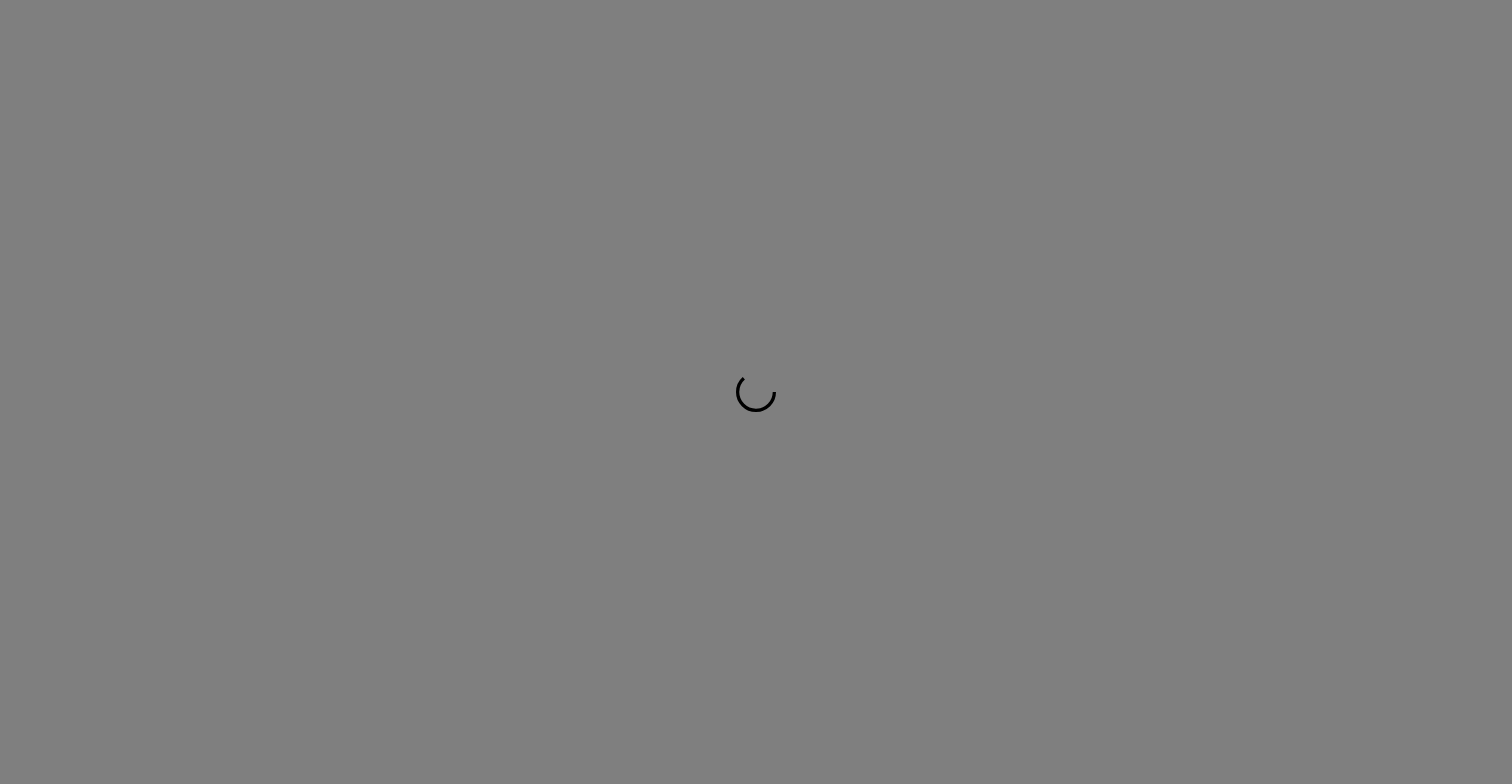 scroll, scrollTop: 0, scrollLeft: 0, axis: both 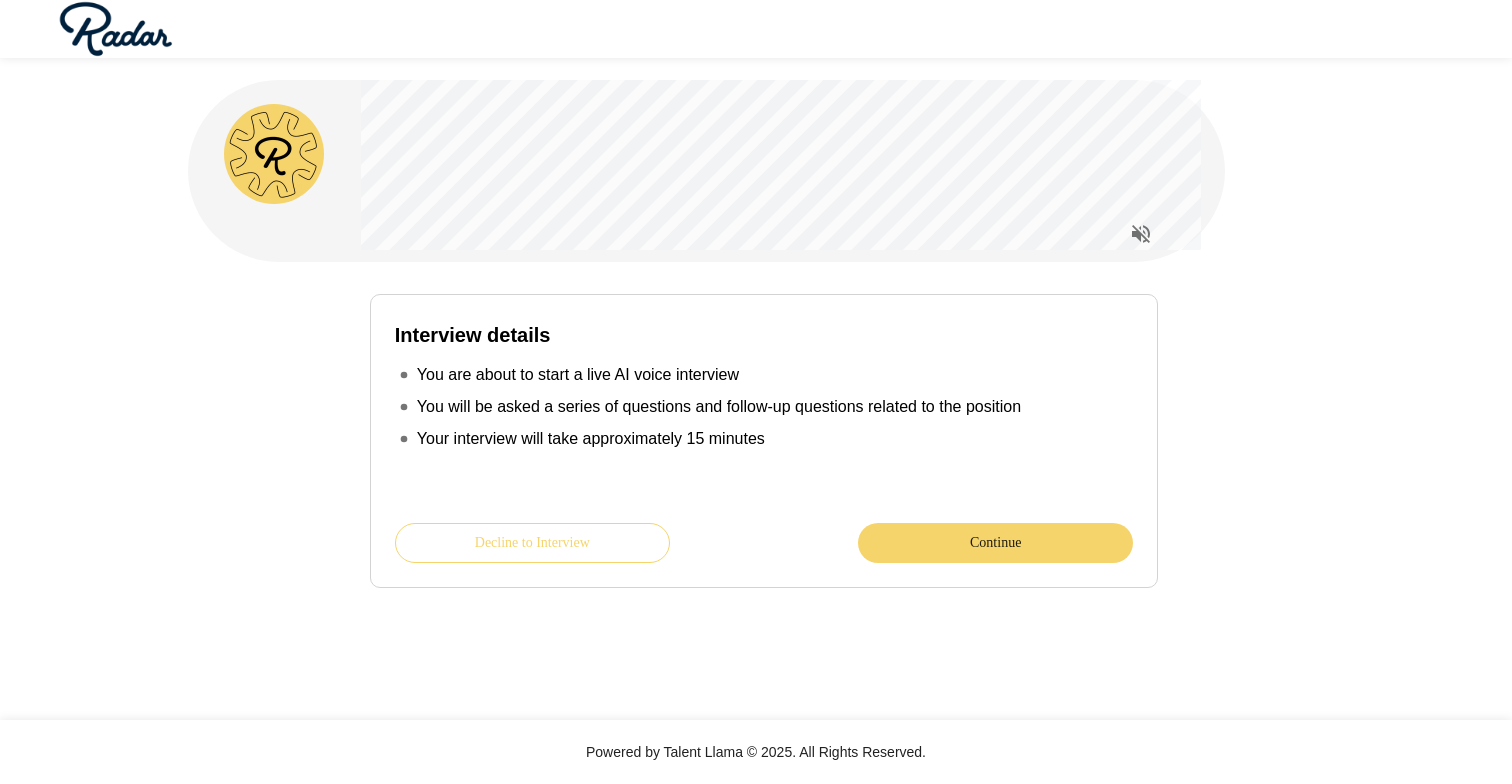 click on "Continue" at bounding box center (995, 543) 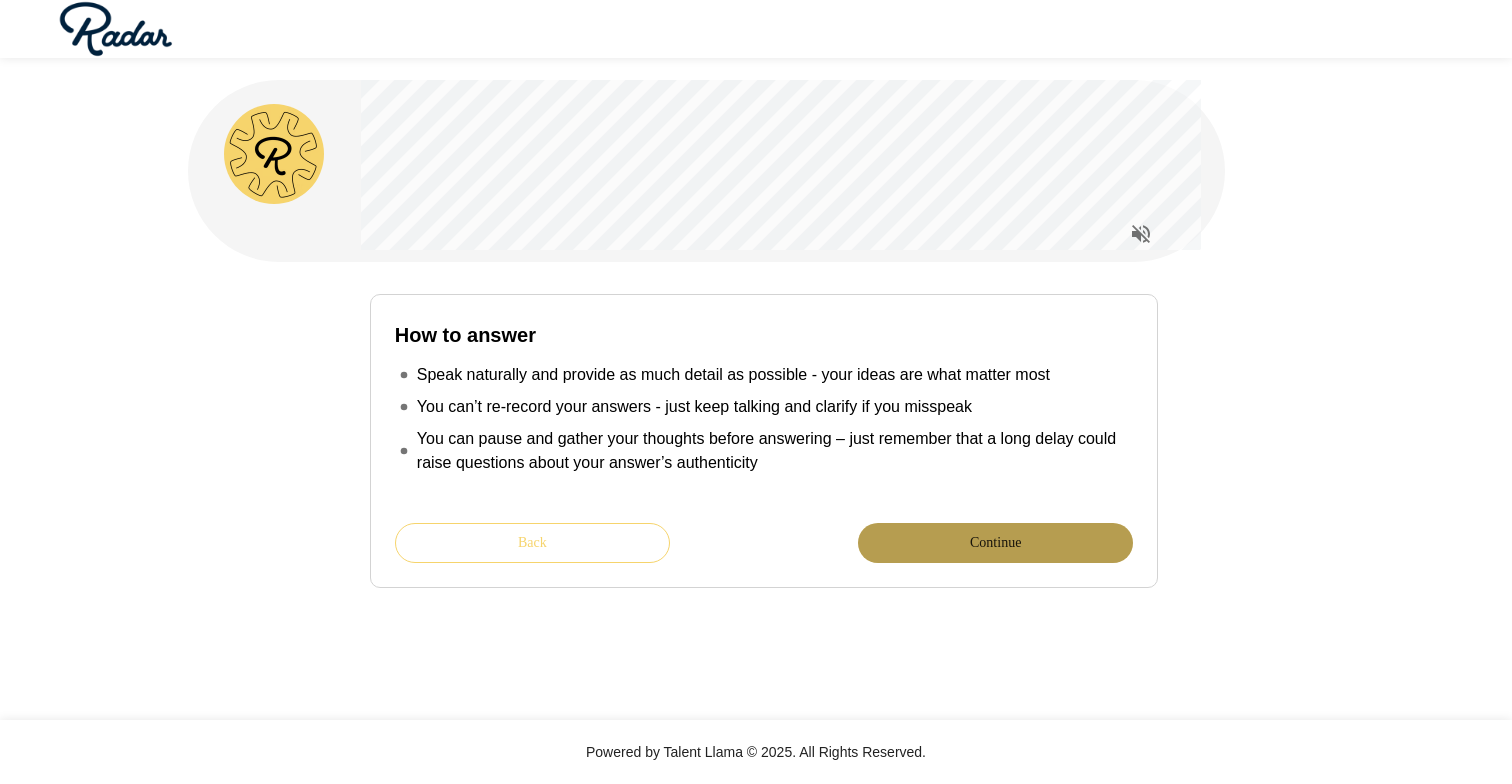 click on "Continue" at bounding box center (995, 543) 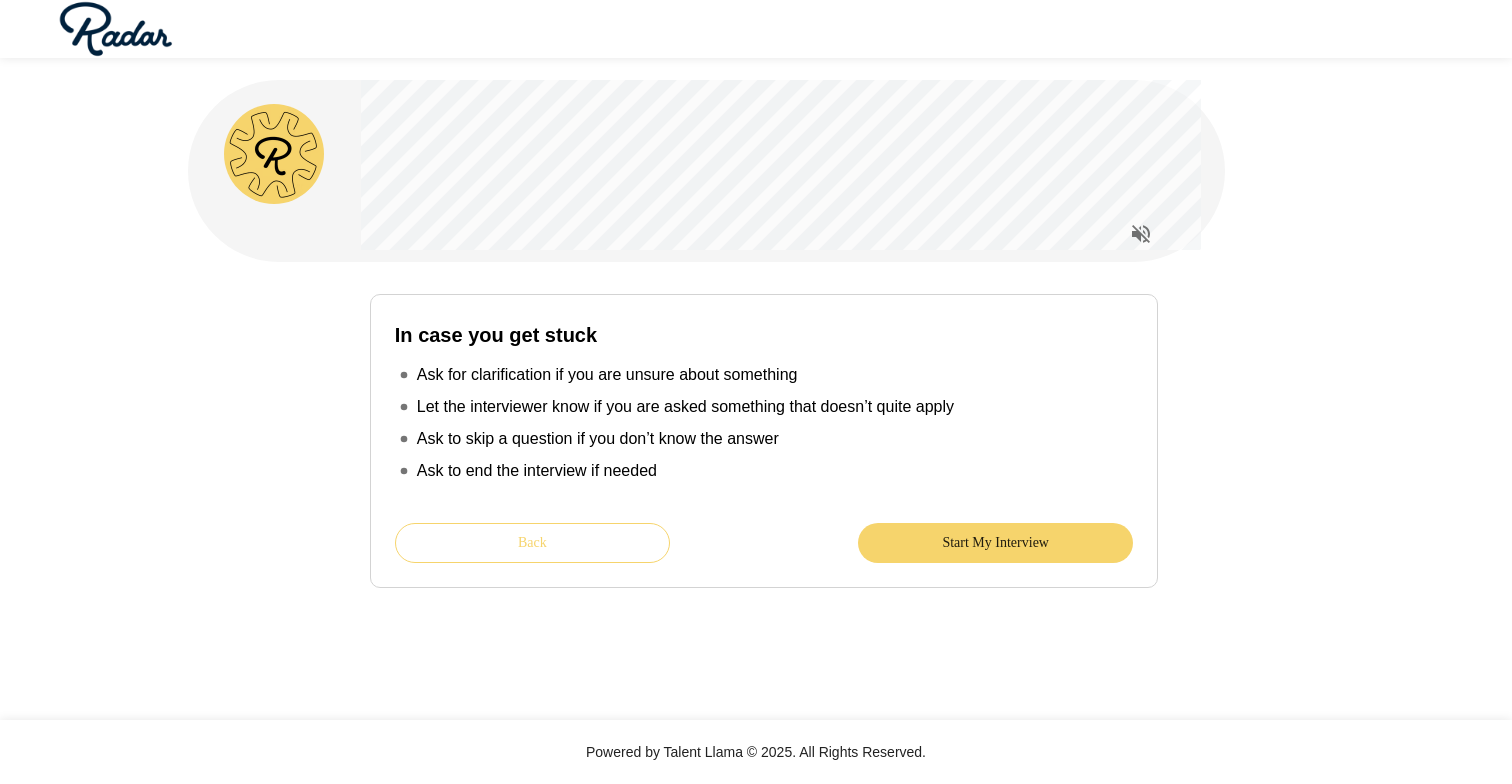 click on "Start My Interview" at bounding box center (995, 543) 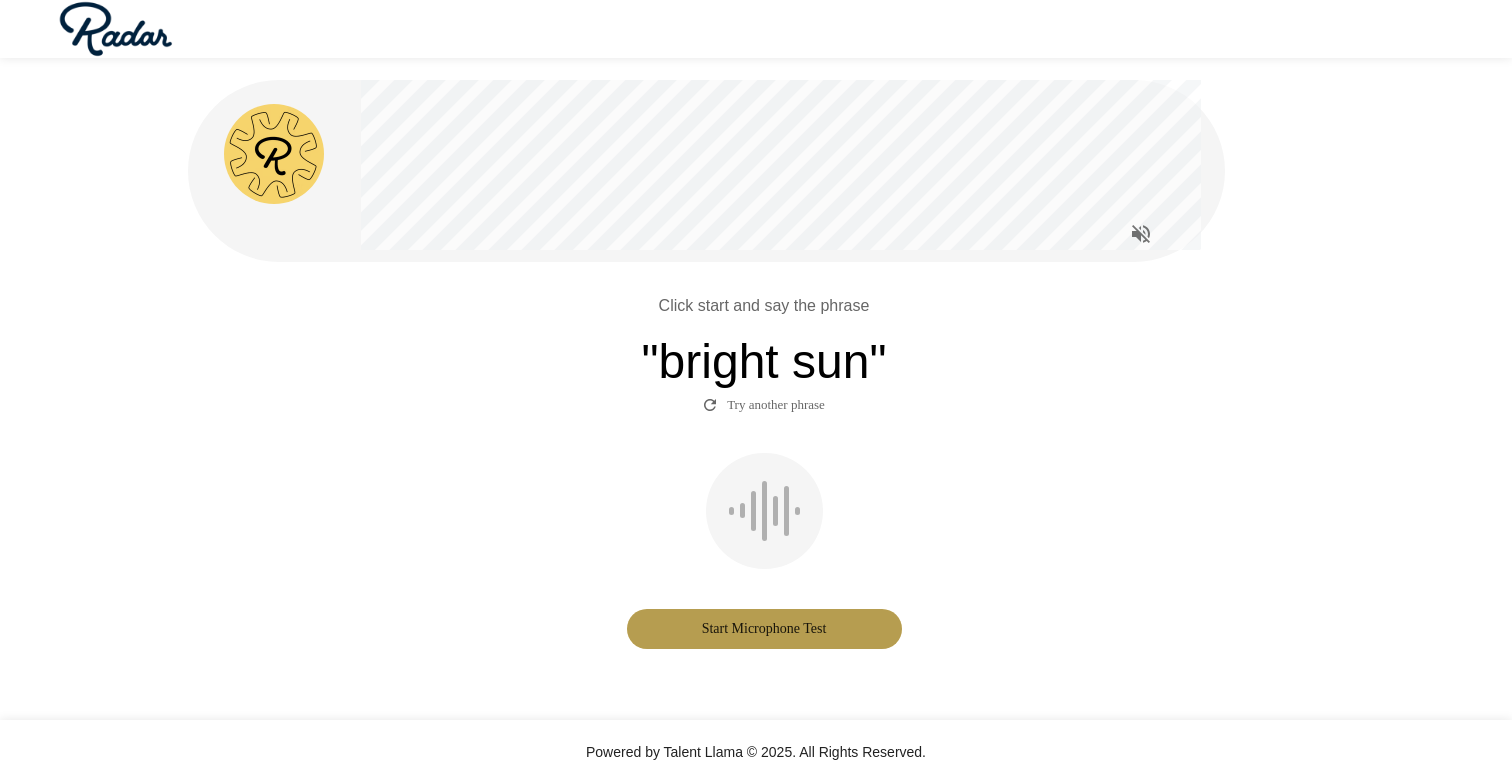 click on "Start Microphone Test" at bounding box center [764, 629] 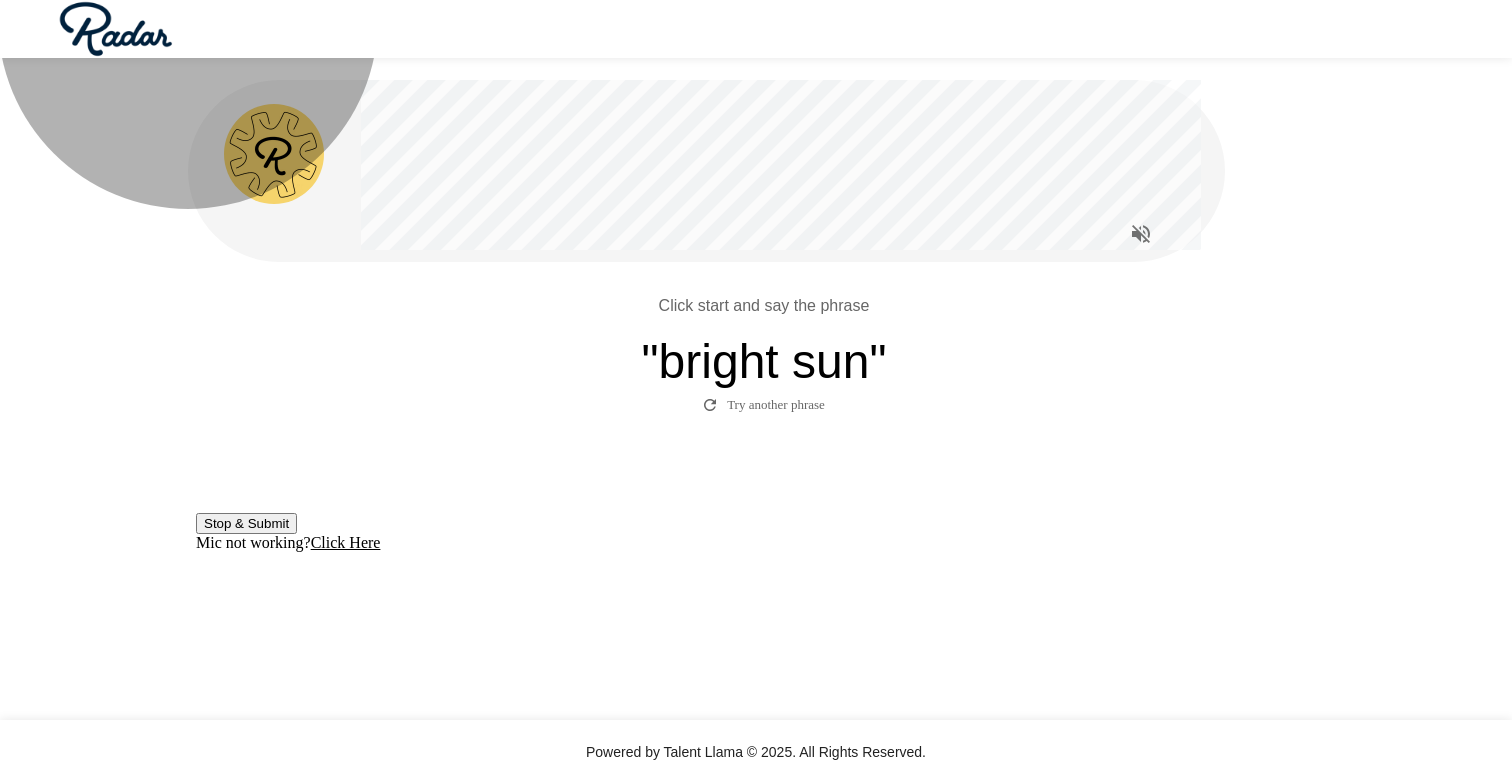 click on "Stop & Submit" at bounding box center (246, 523) 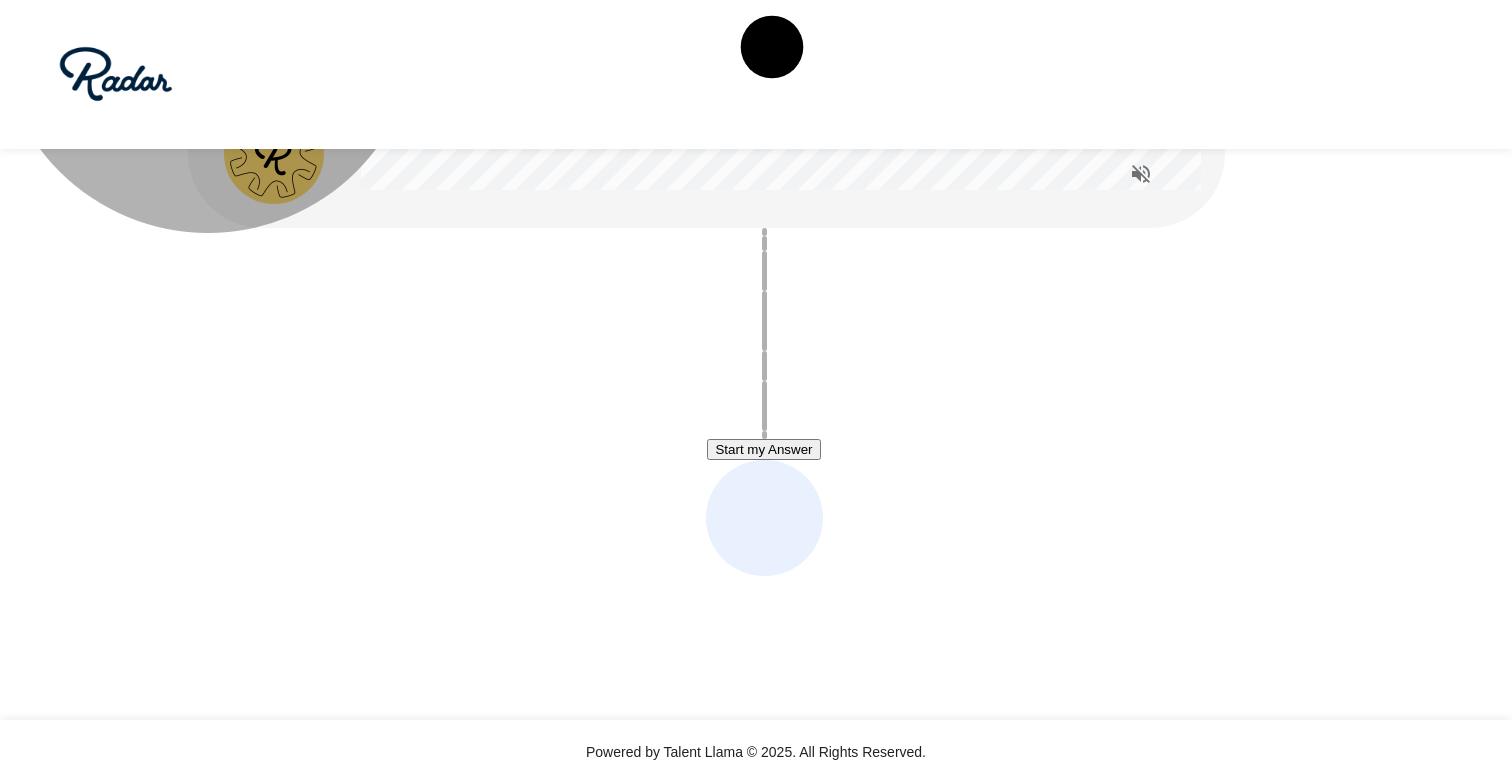 click on "Start my Answer" at bounding box center [763, 449] 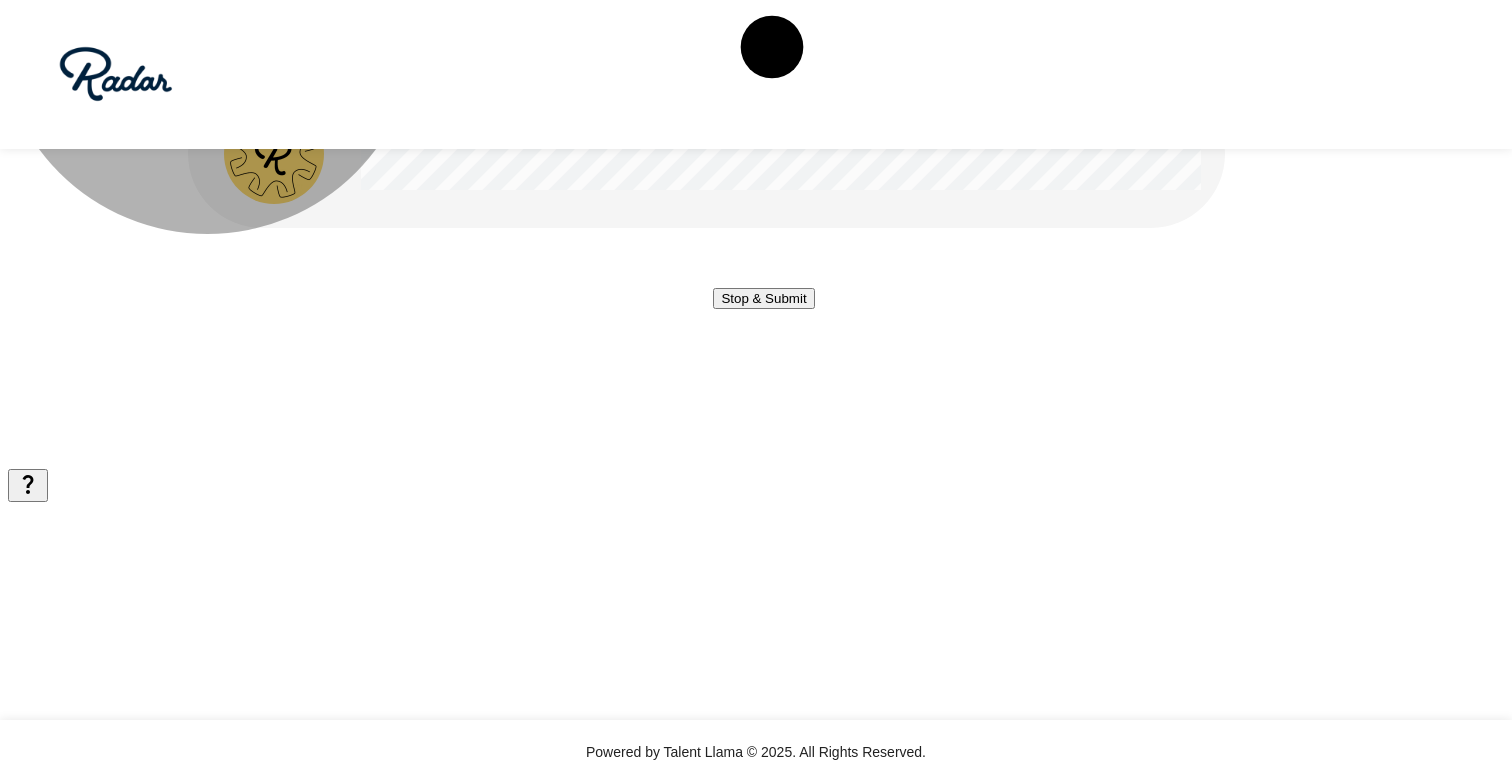 click on "Stop & Submit" at bounding box center (763, 298) 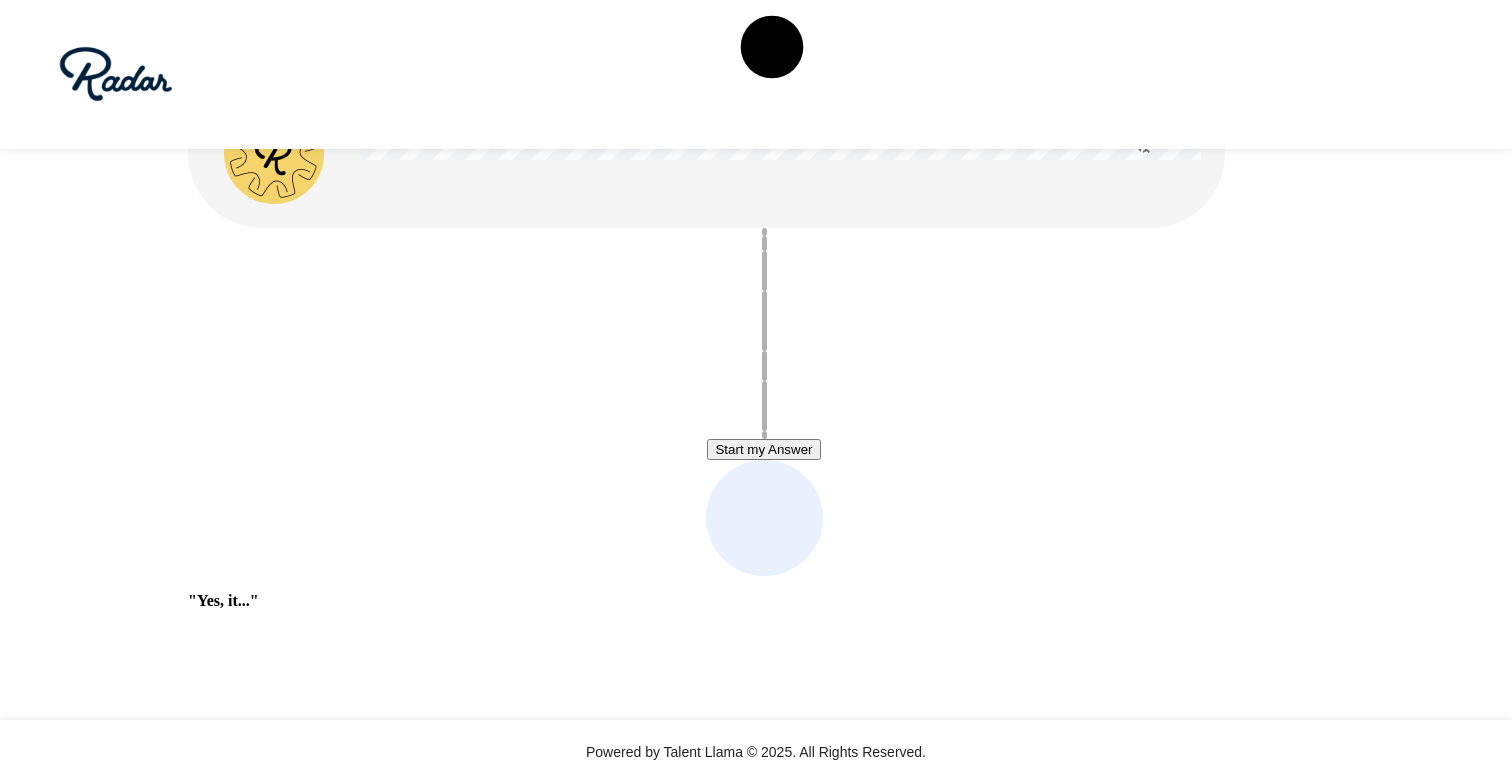 click on "Start my Answer" at bounding box center (763, 449) 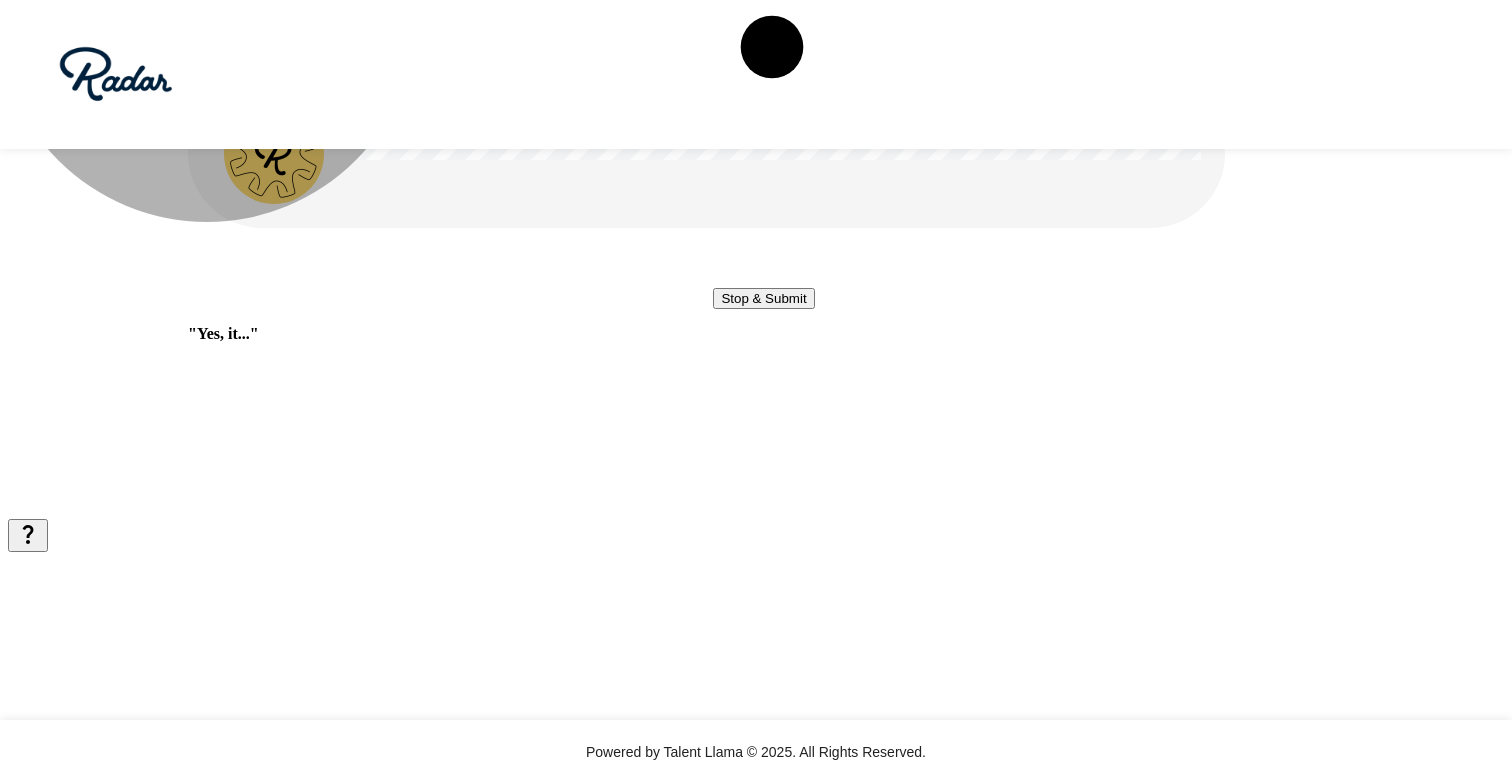 click on "Stop & Submit" at bounding box center (763, 298) 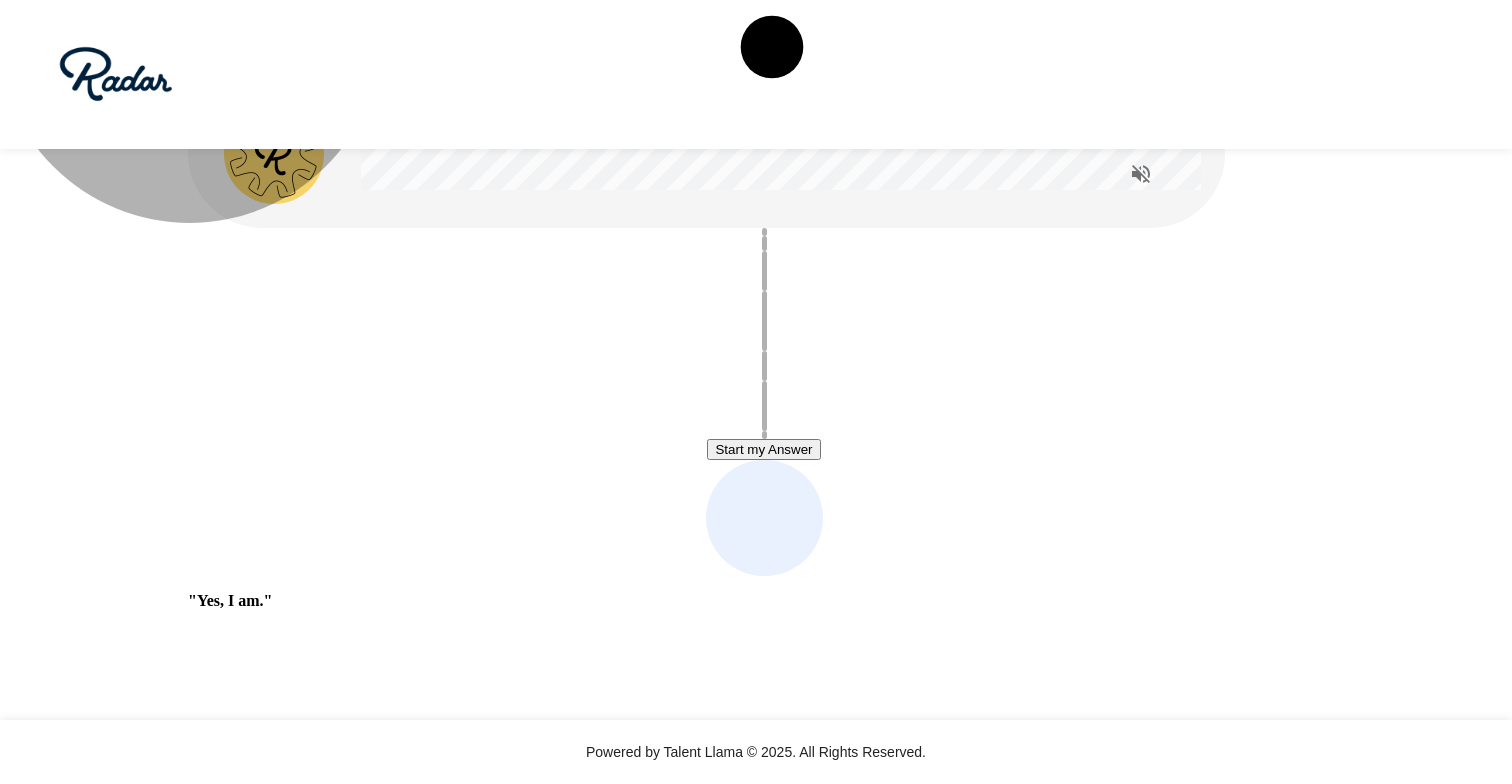 click on "Start my Answer" at bounding box center (763, 449) 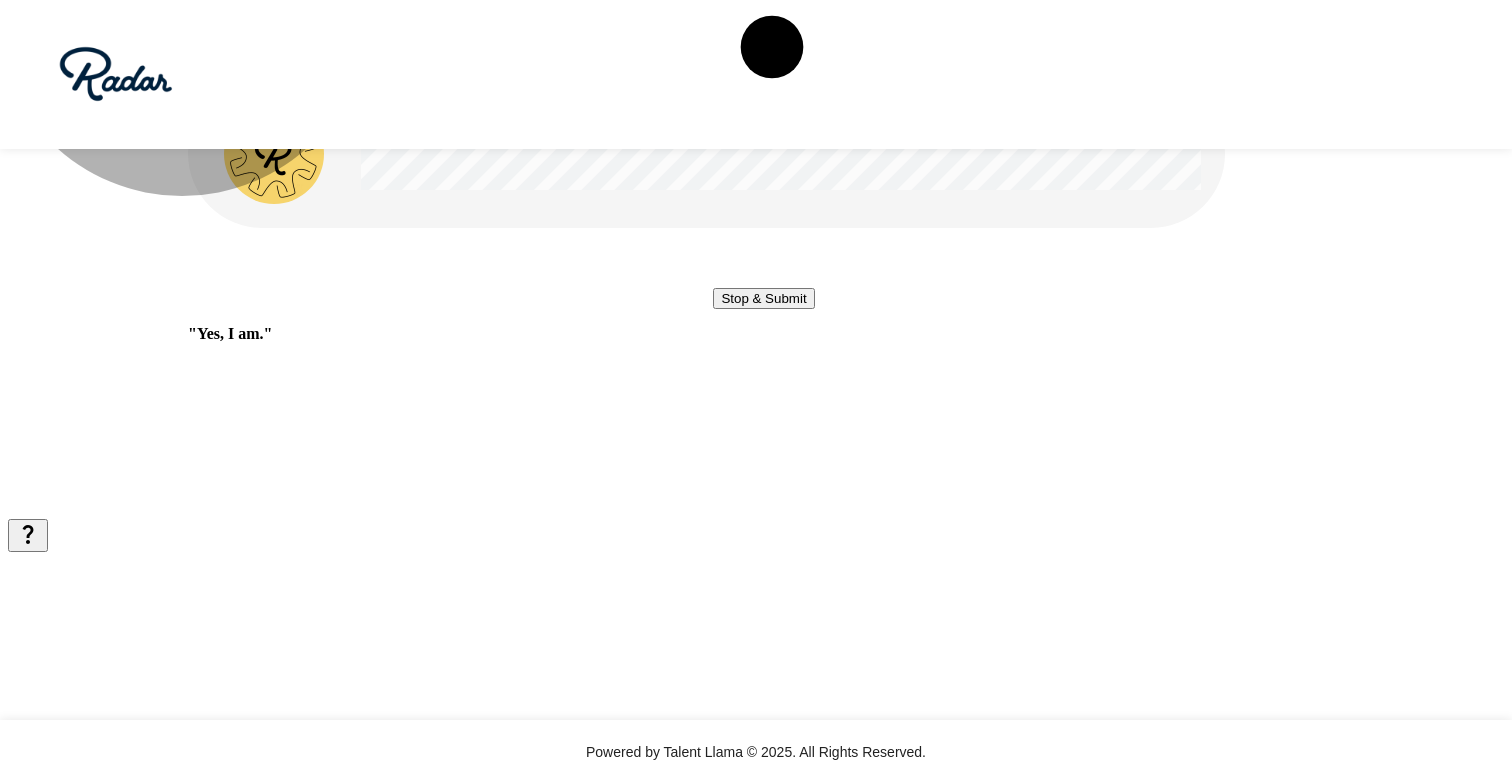 click on "Stop & Submit" at bounding box center [763, 298] 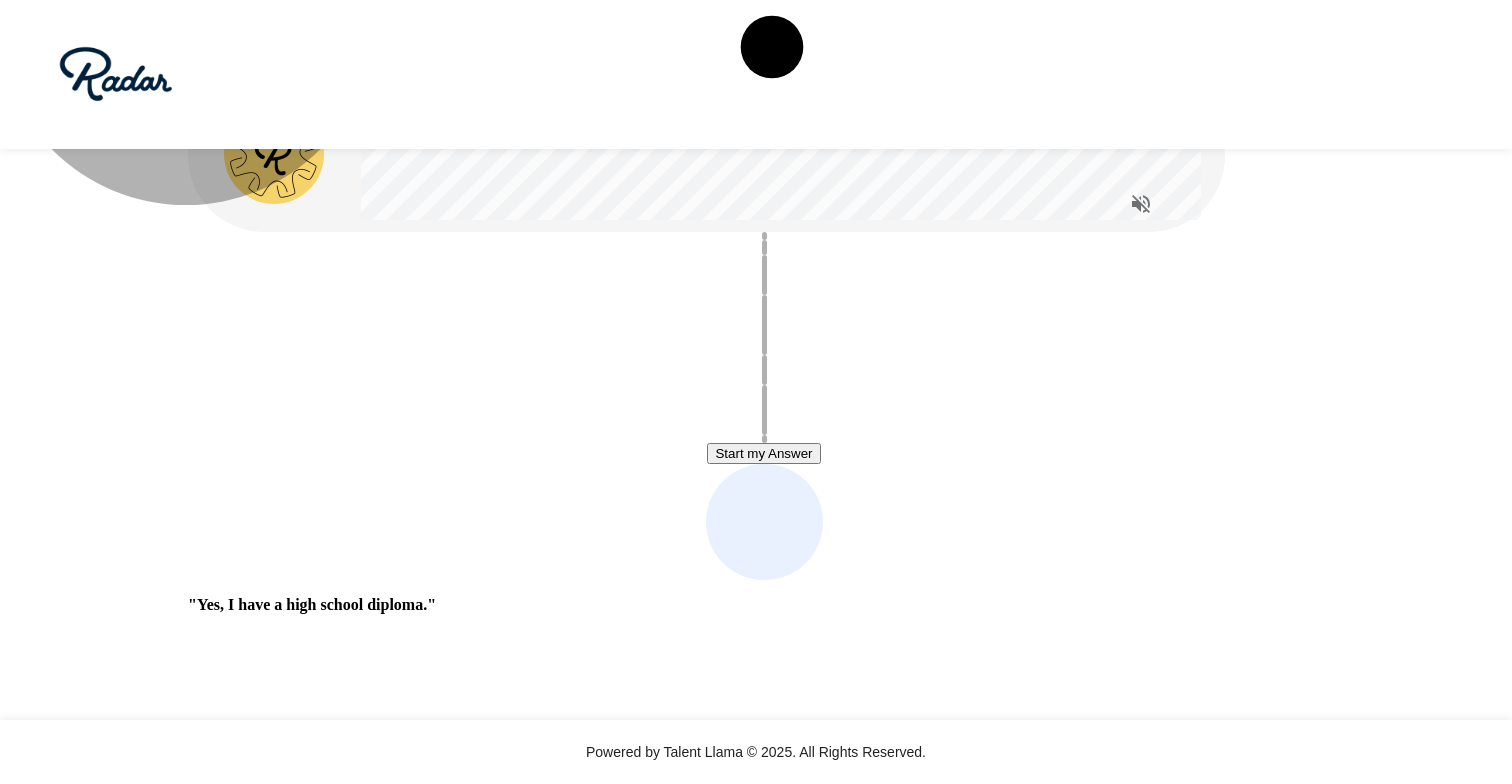 click on "Start my Answer" at bounding box center [763, 453] 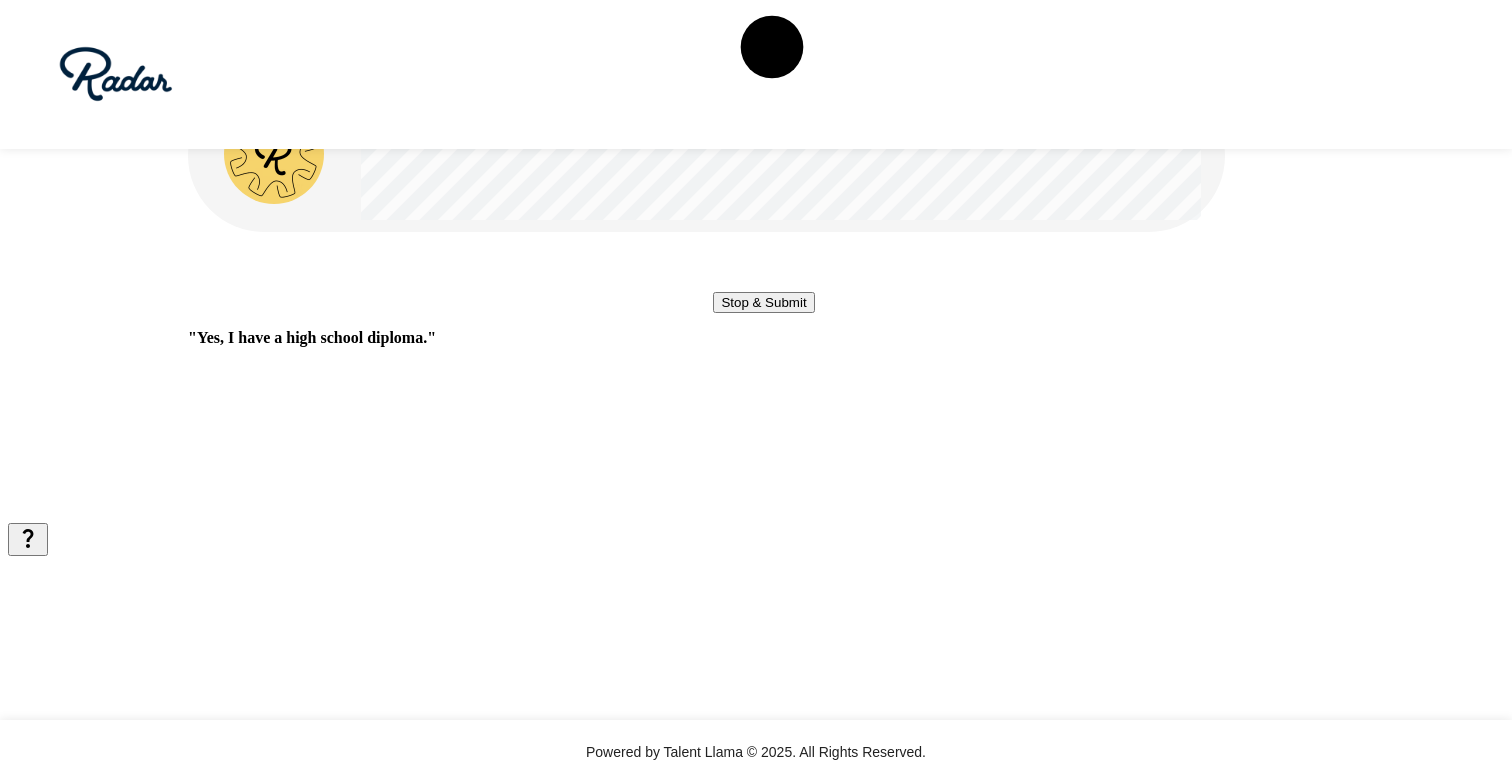 click on "Stop & Submit" at bounding box center [763, 302] 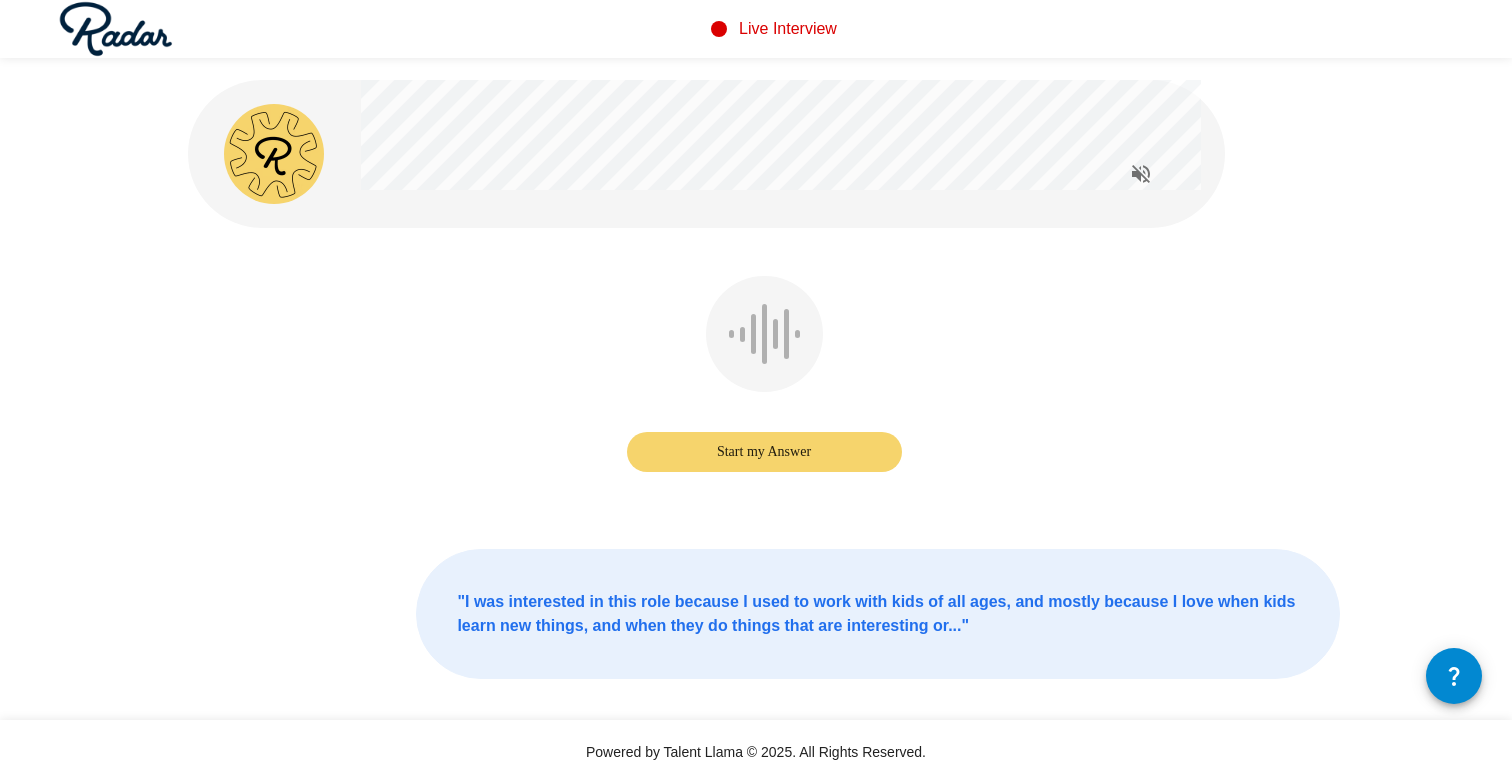 scroll, scrollTop: 0, scrollLeft: 0, axis: both 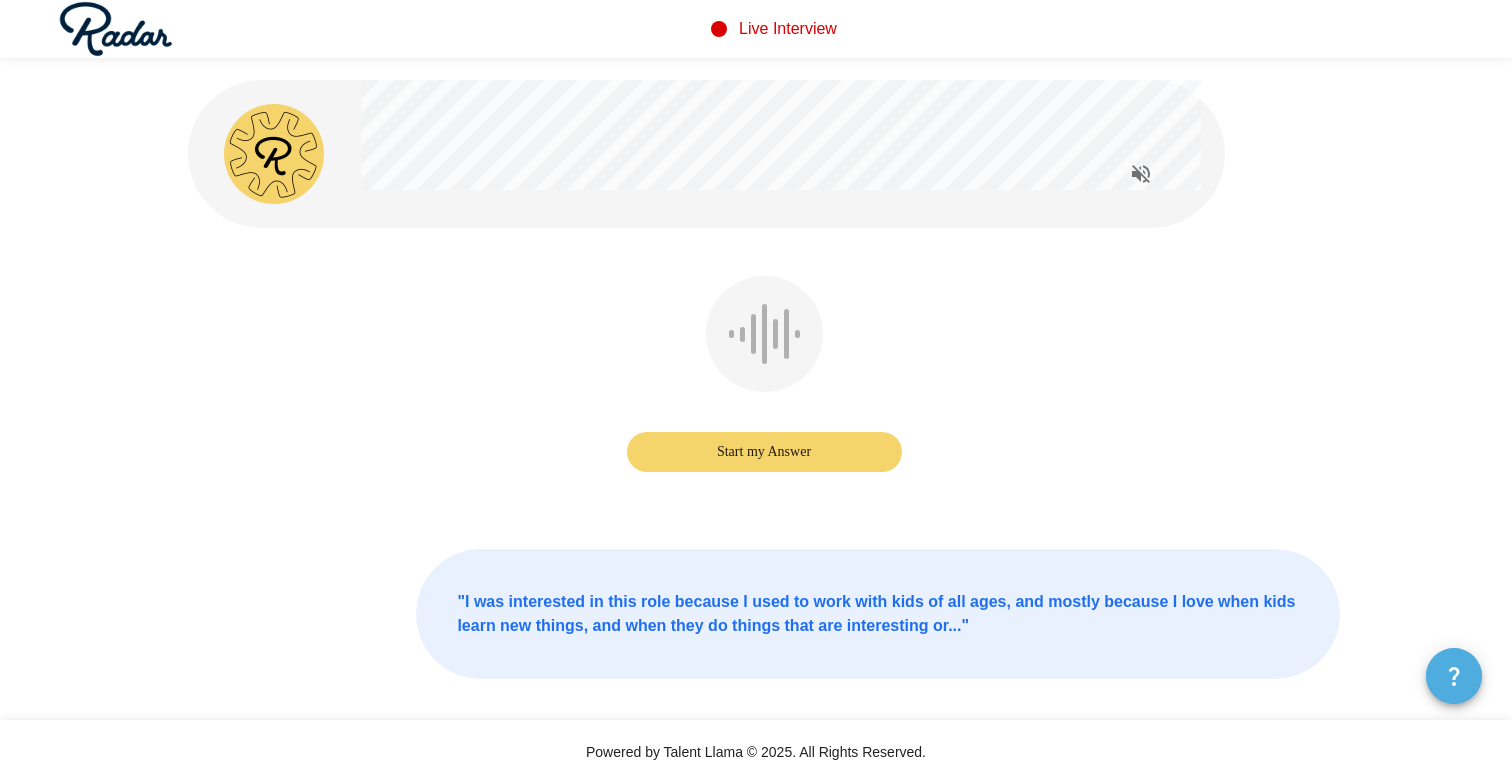 click at bounding box center [1454, 676] 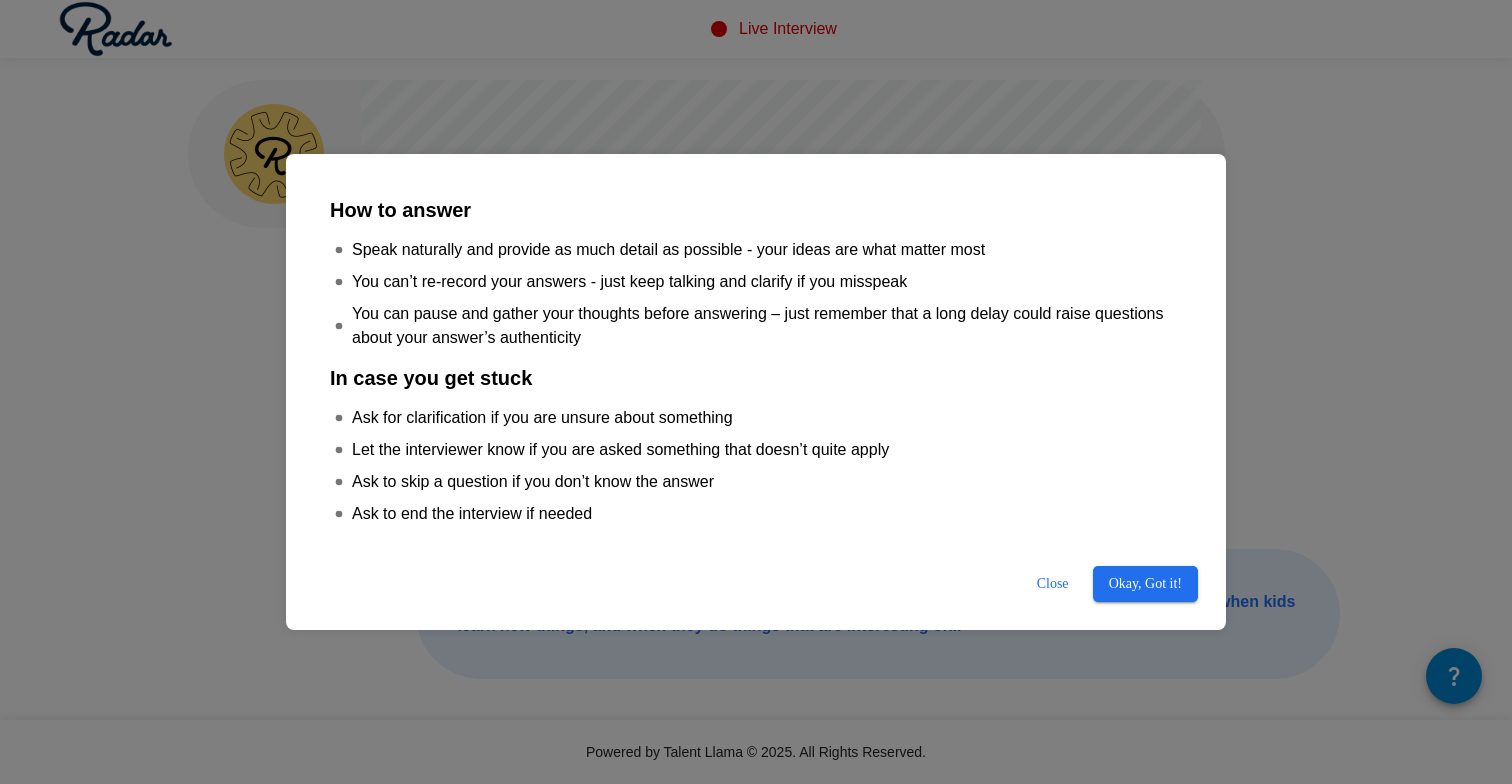 click on "Okay, Got it!" at bounding box center (1145, 584) 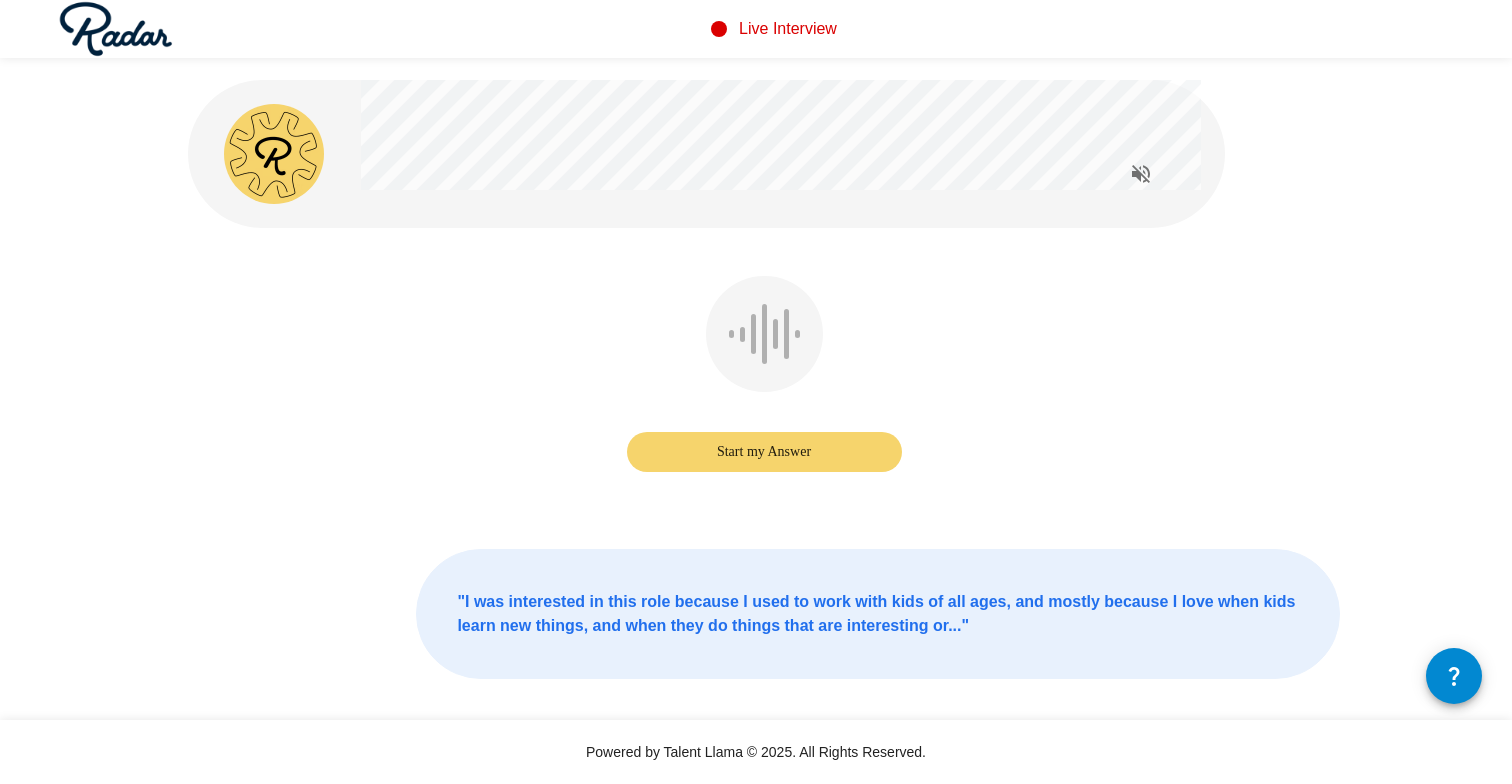 type 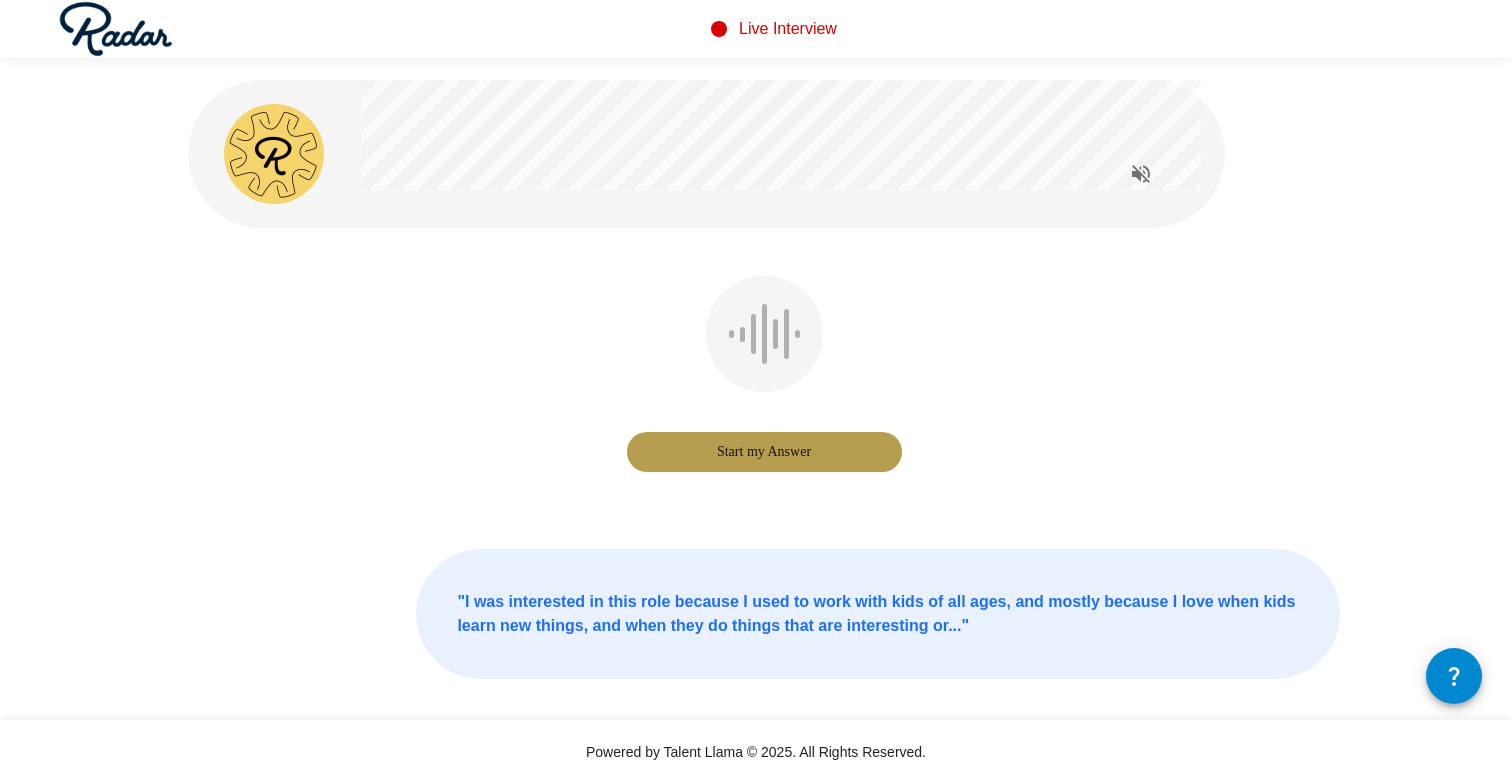 click on "Start my Answer" at bounding box center (764, 452) 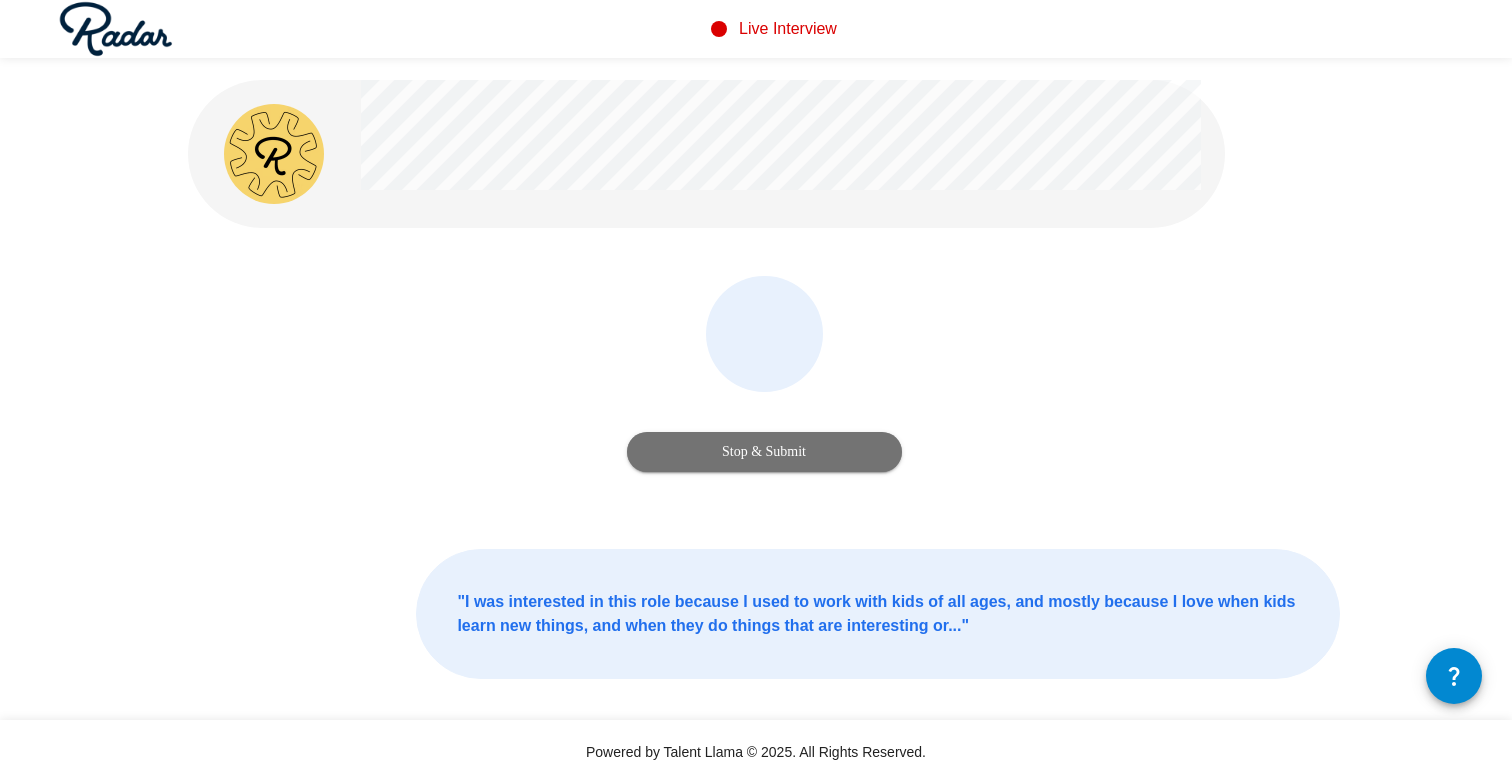 click on "Stop & Submit" at bounding box center [764, 452] 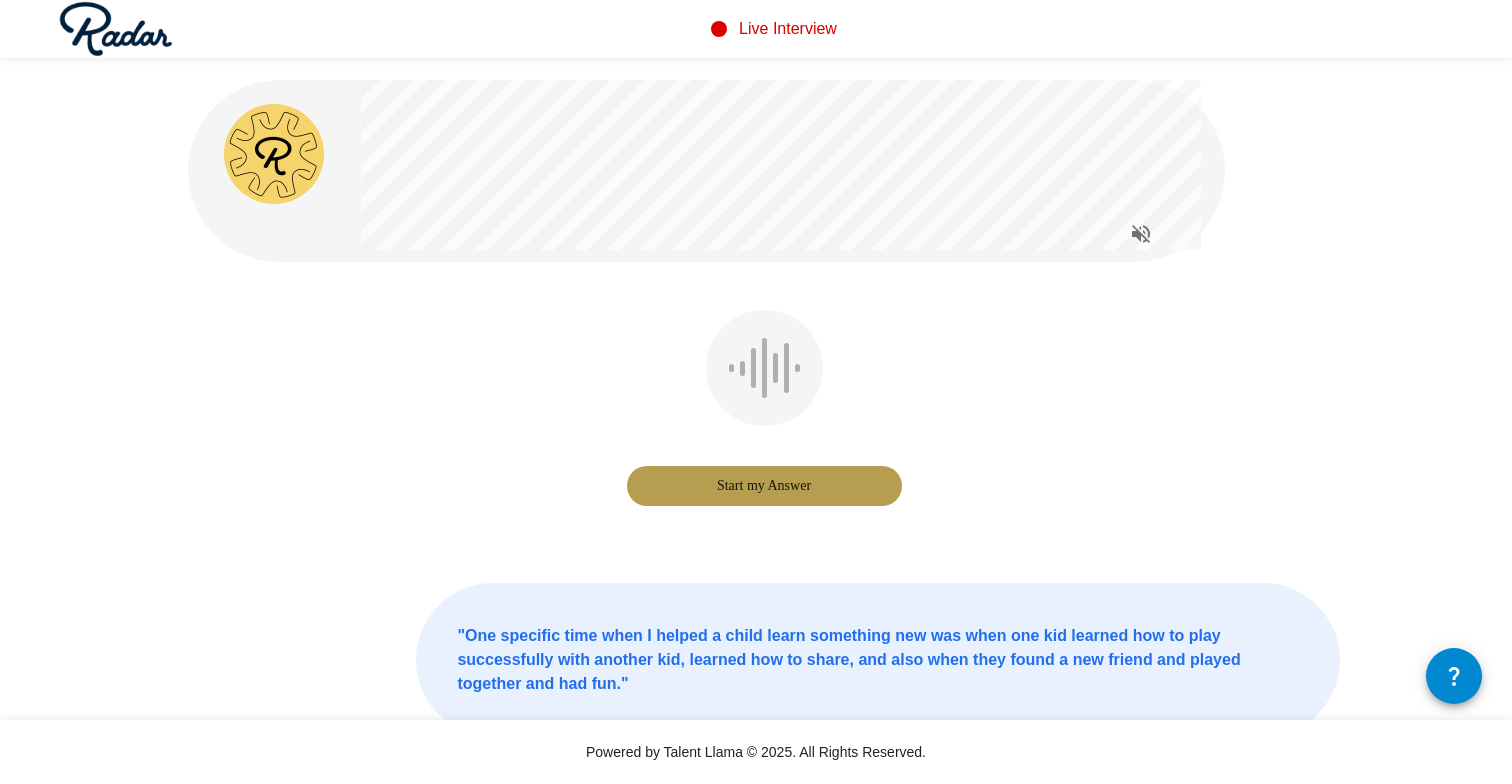 click on "Start my Answer" at bounding box center (764, 486) 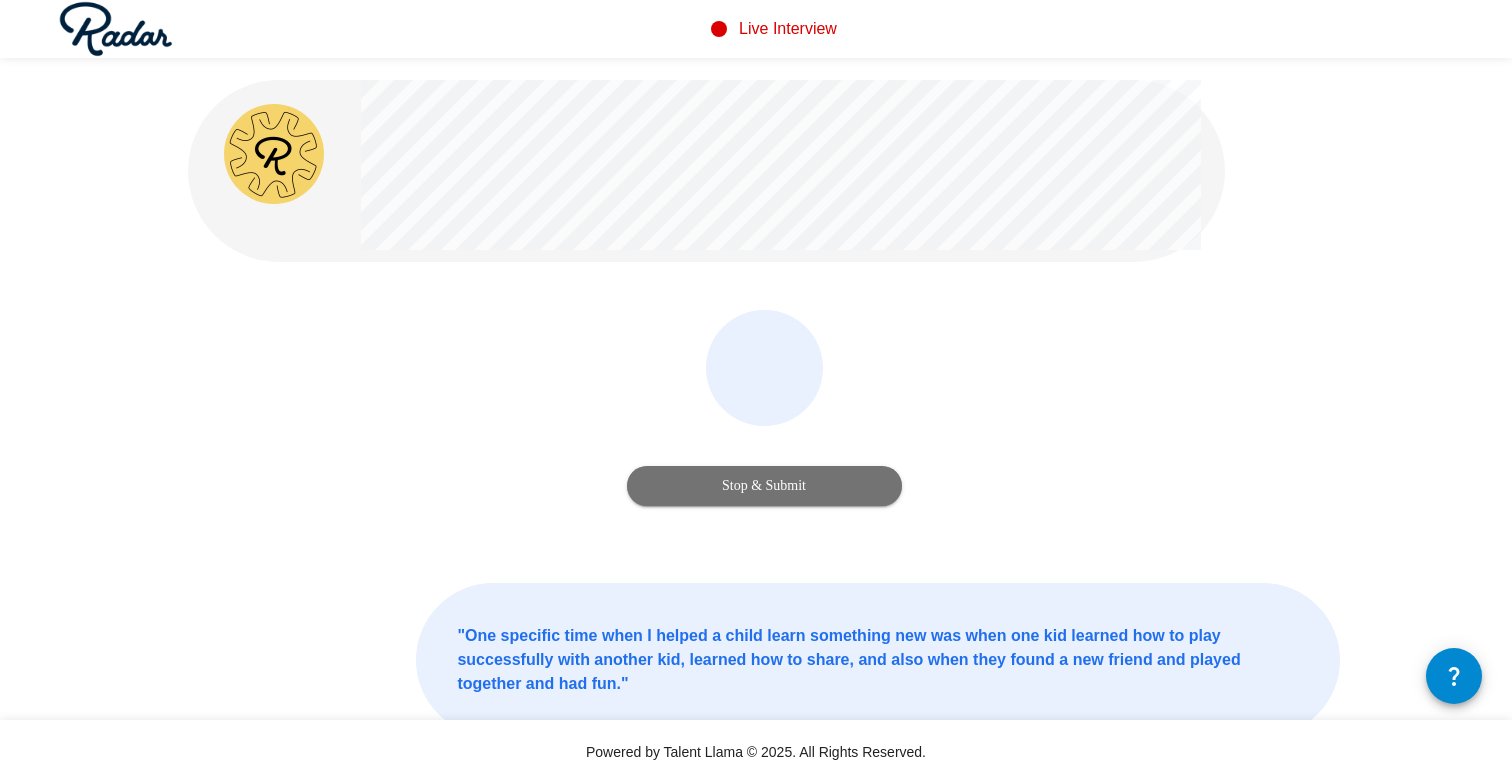click on "Stop & Submit" at bounding box center (764, 486) 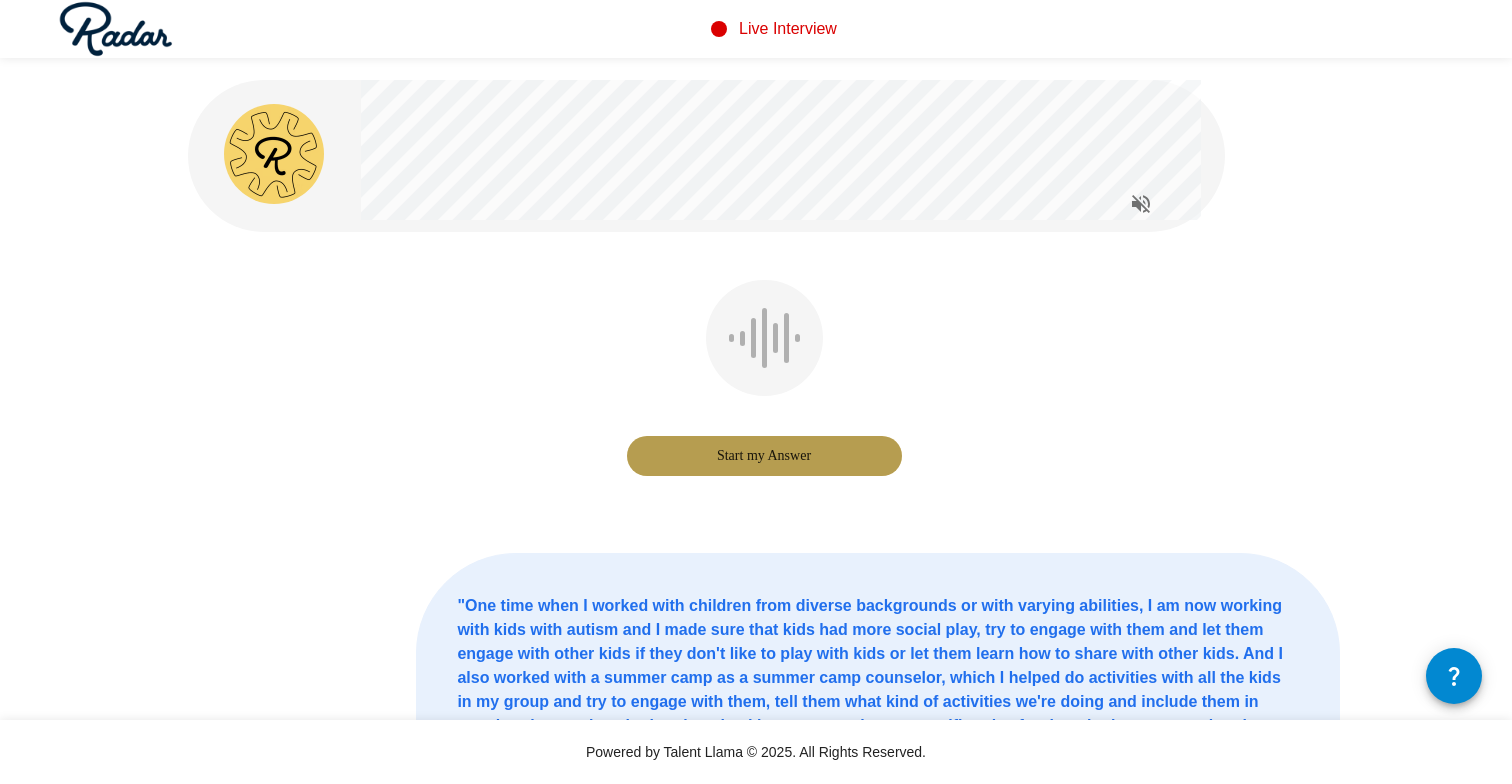 click on "Start my Answer" at bounding box center [764, 456] 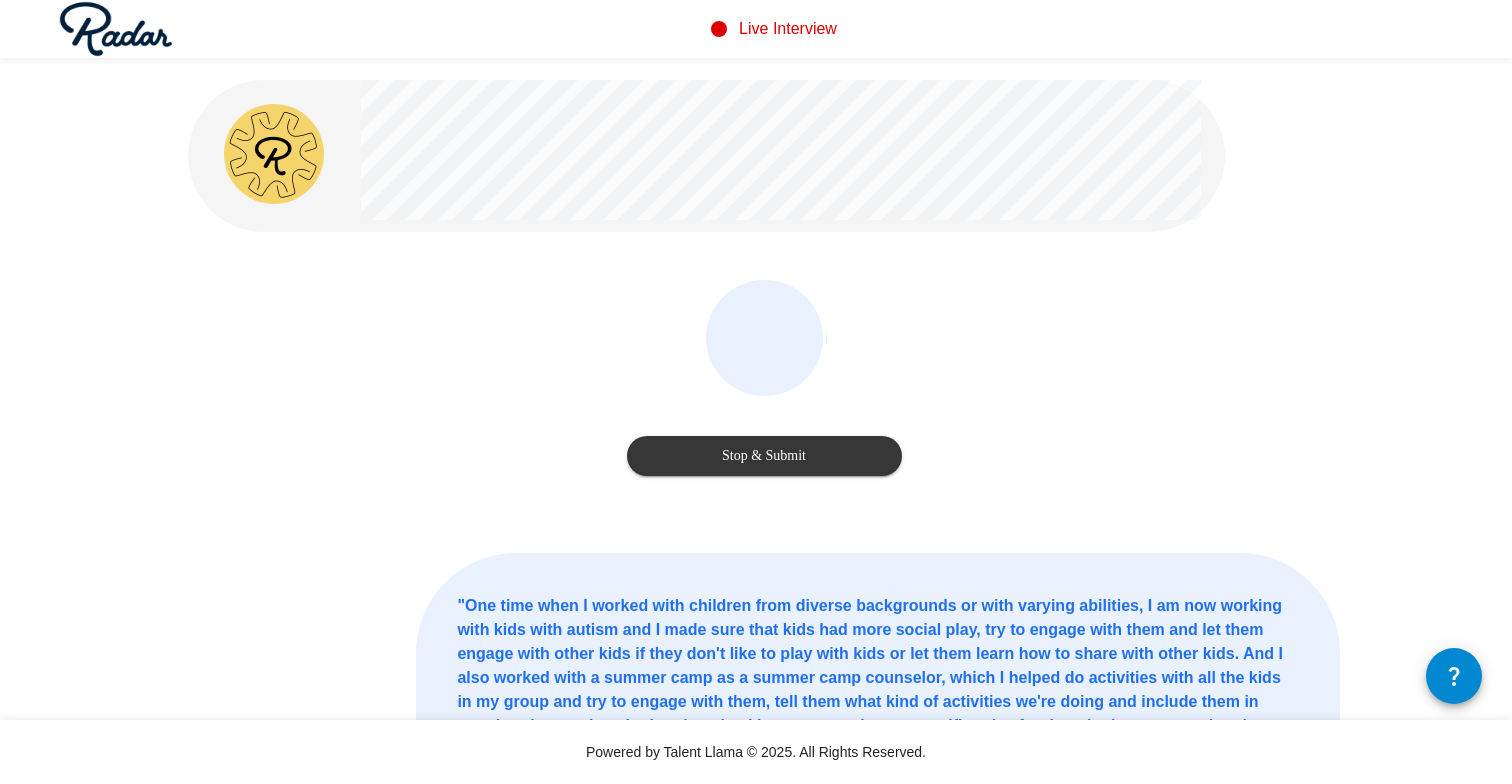 click on "Stop & Submit" at bounding box center (764, 456) 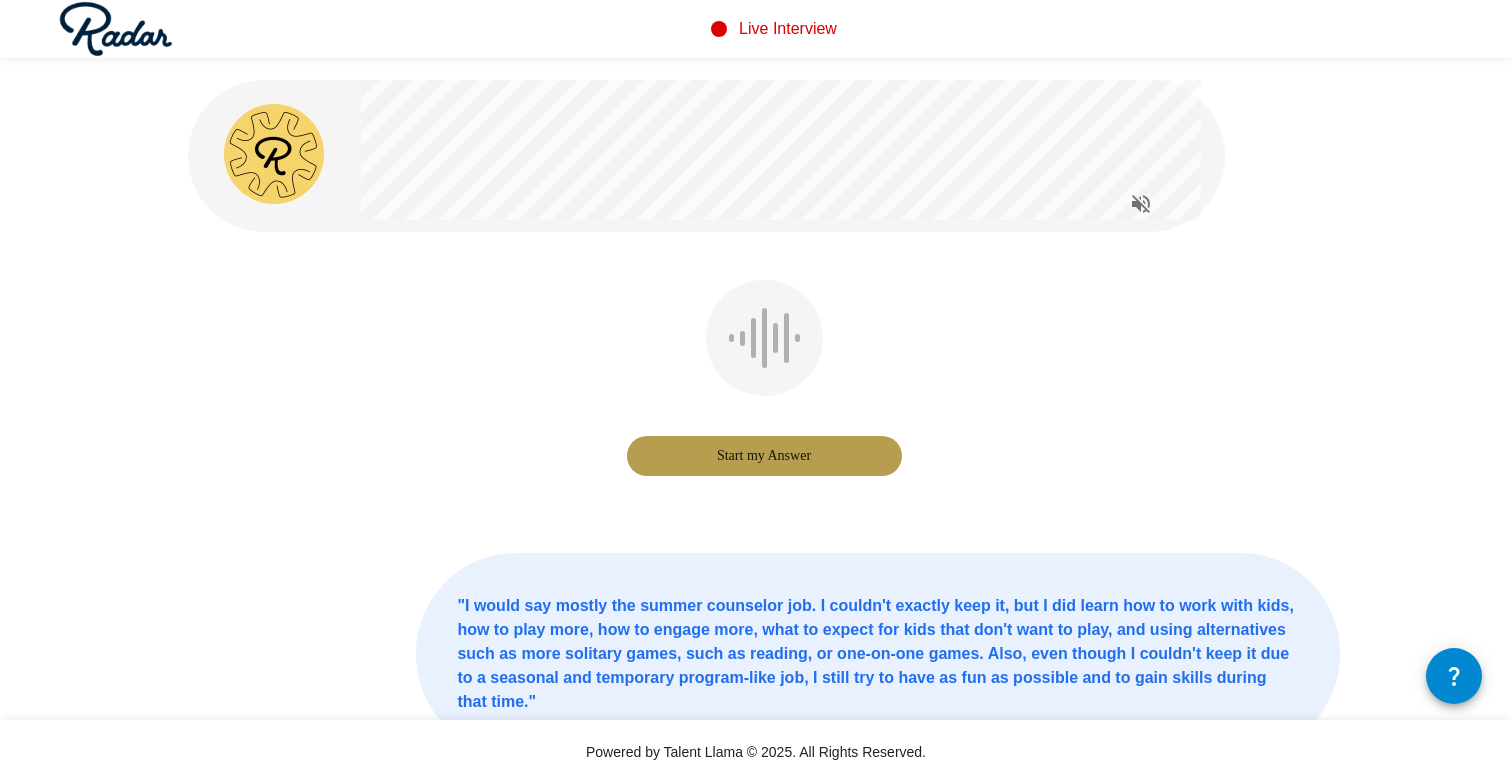 click on "Start my Answer" at bounding box center [764, 456] 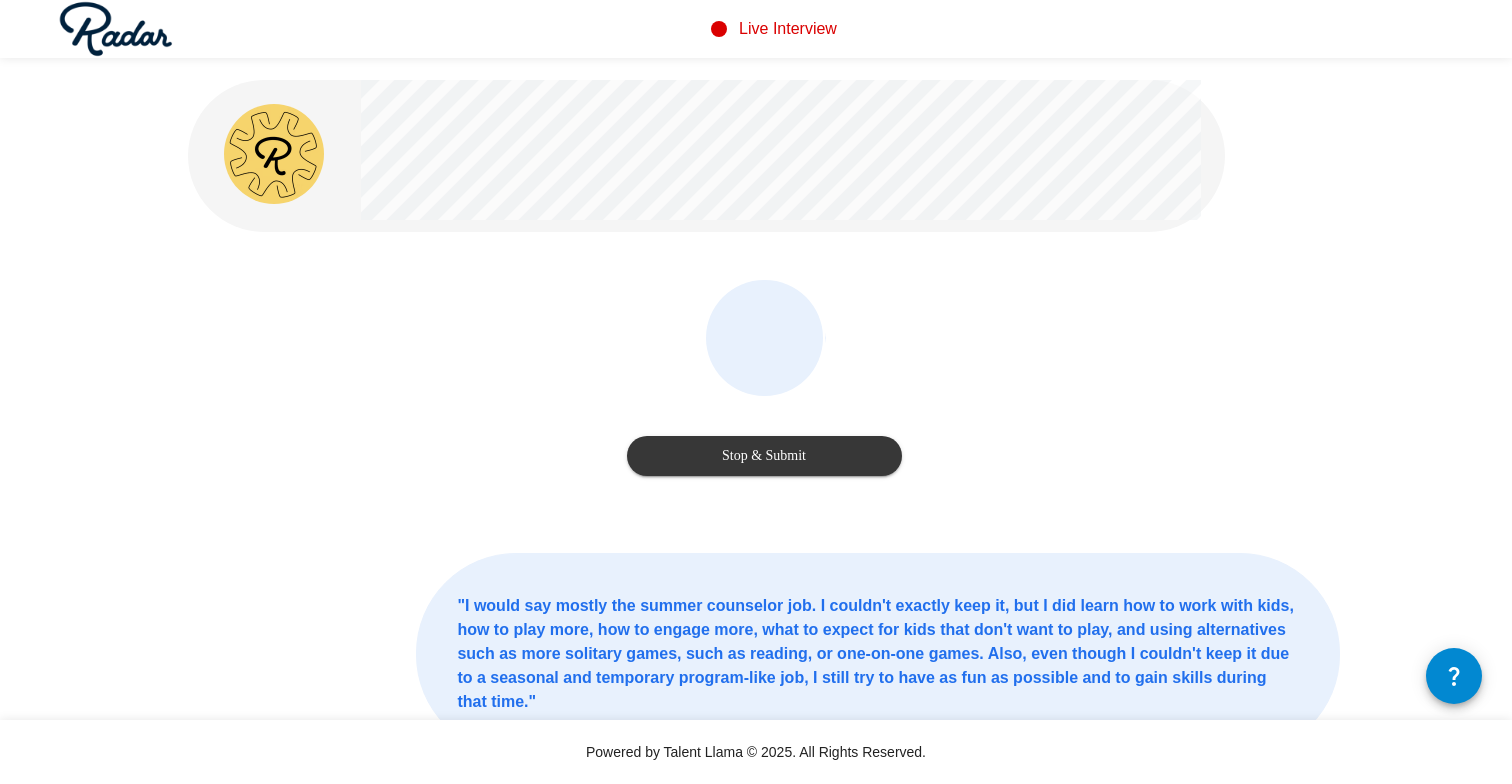 click on "Stop & Submit" at bounding box center (764, 456) 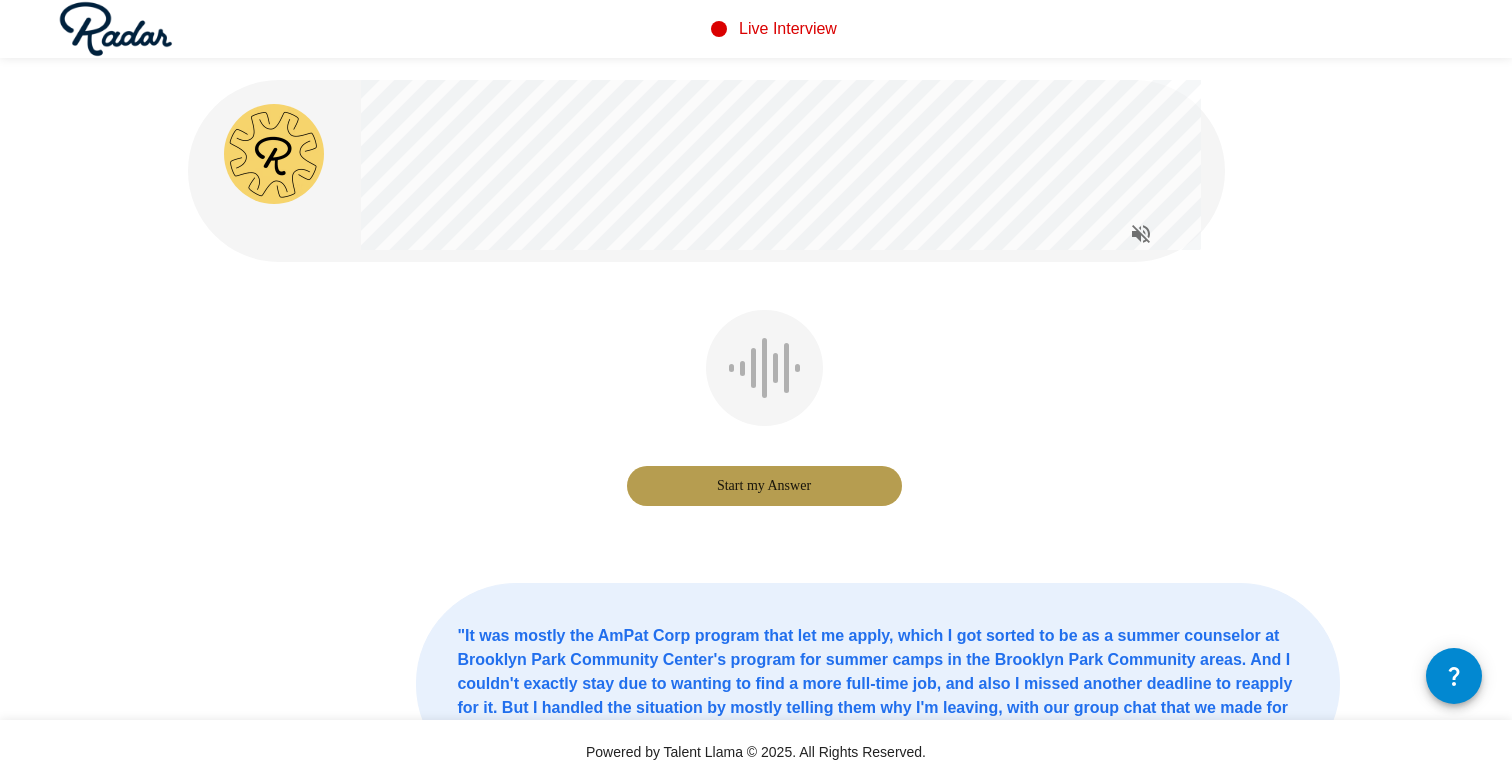 click on "Start my Answer" at bounding box center [764, 486] 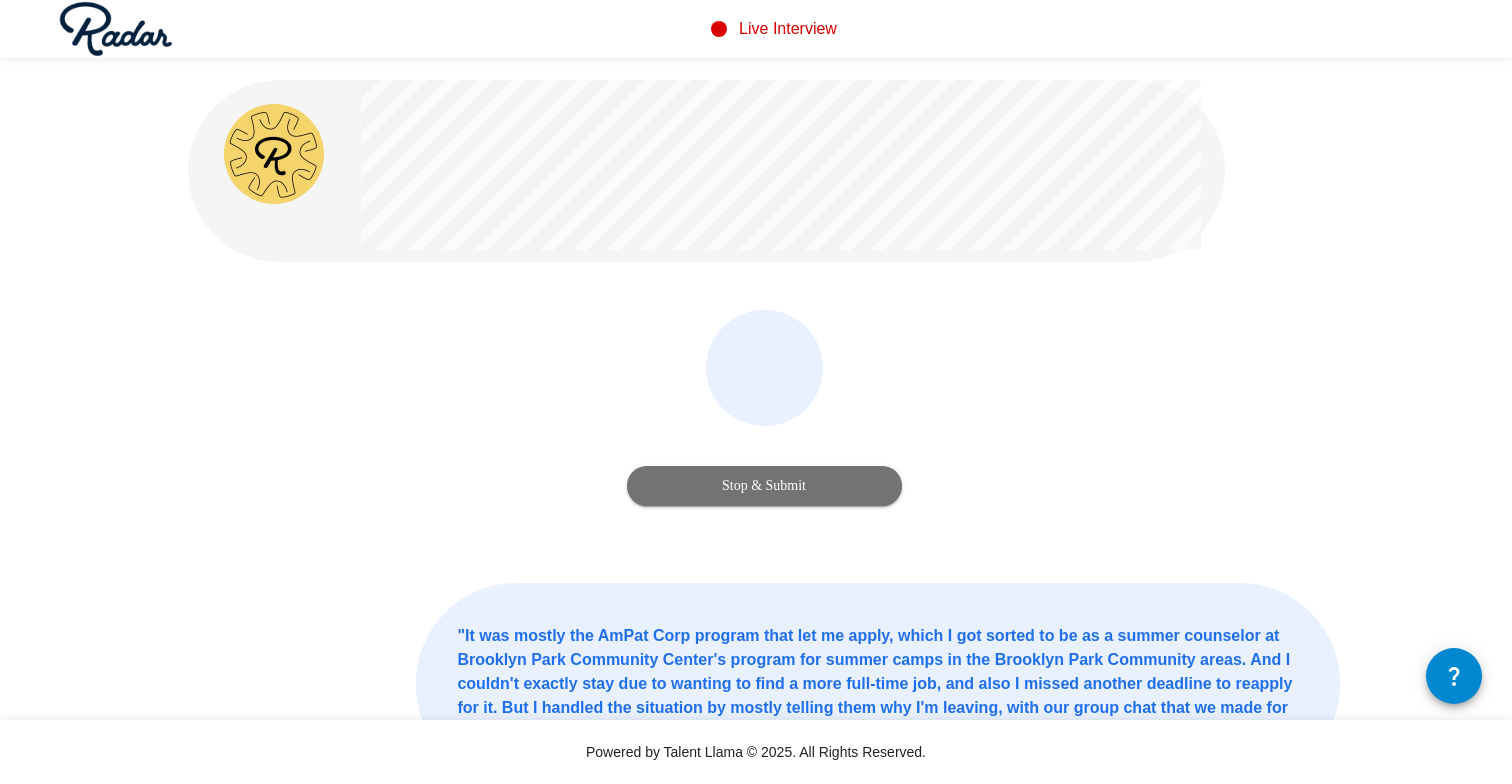 click on "Stop & Submit" at bounding box center (764, 486) 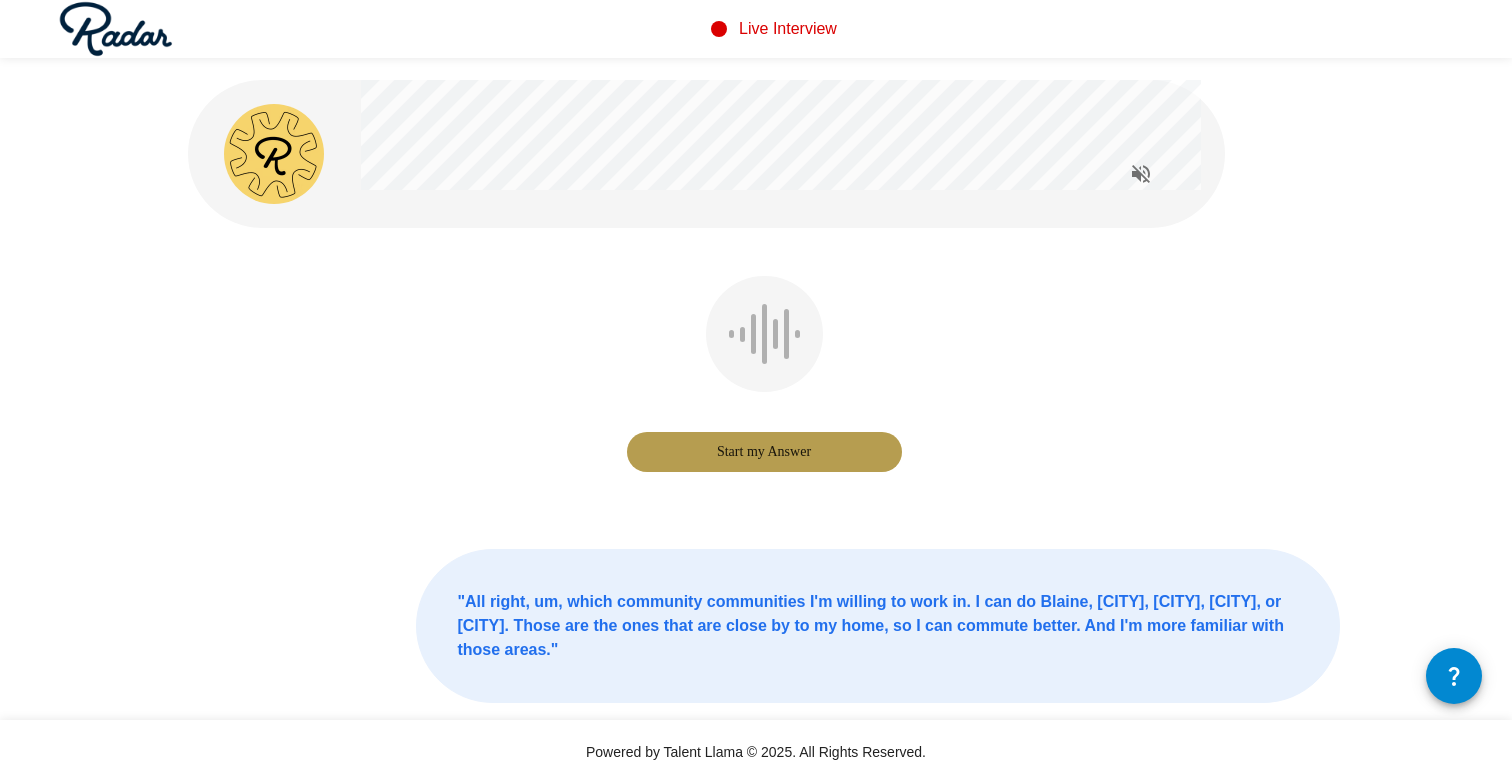click on "Start my Answer" at bounding box center [764, 452] 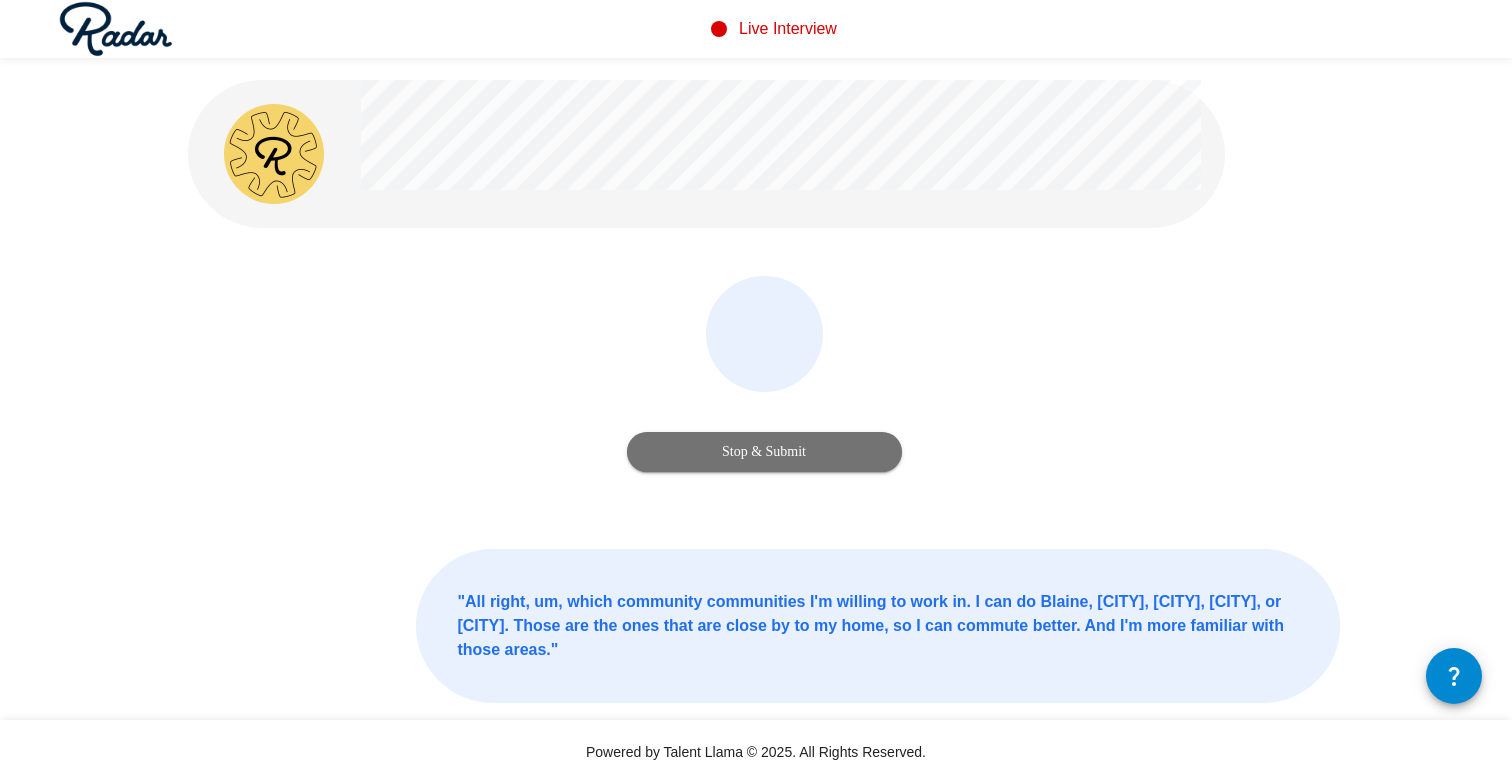 click on "Stop & Submit" at bounding box center (764, 452) 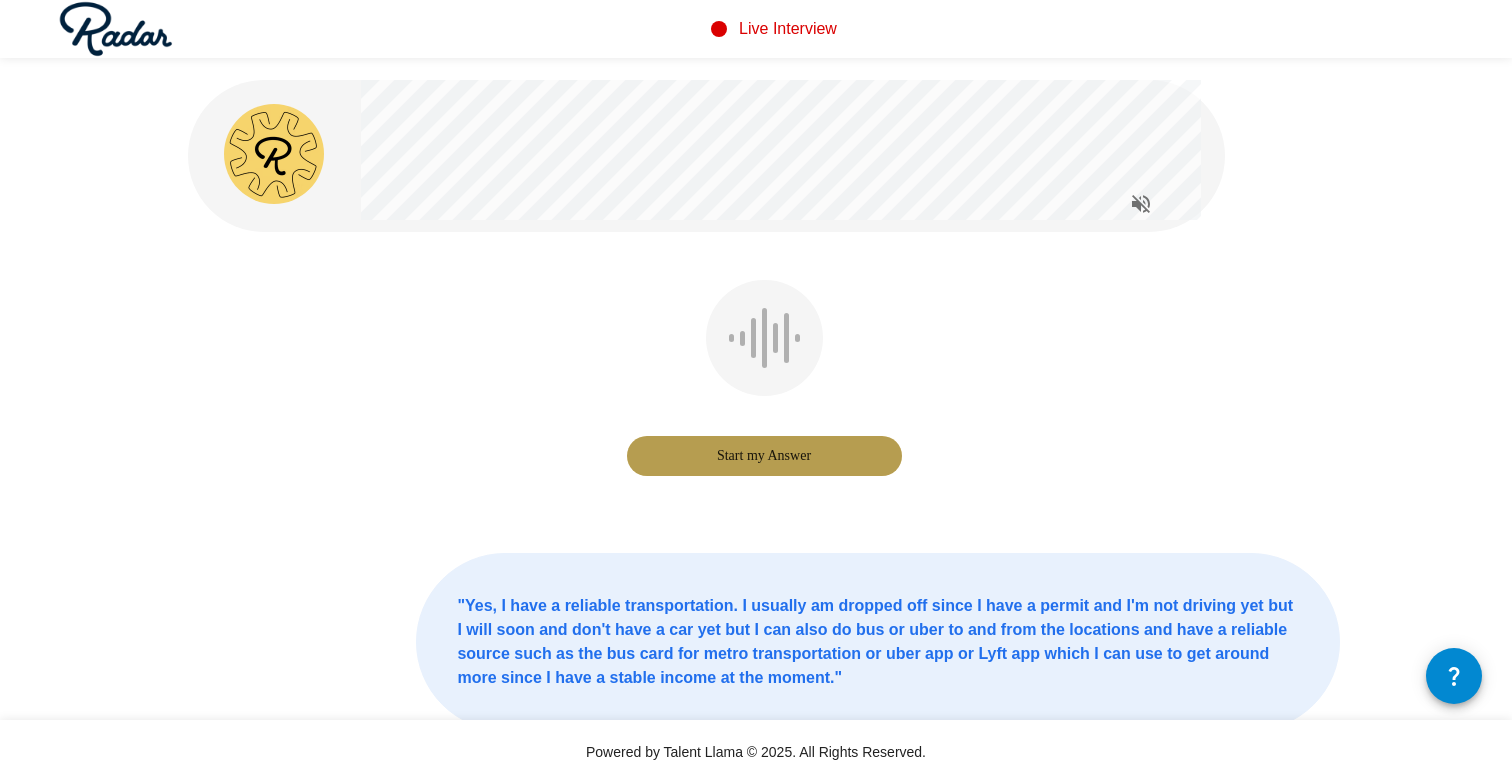 click on "Start my Answer" at bounding box center [764, 456] 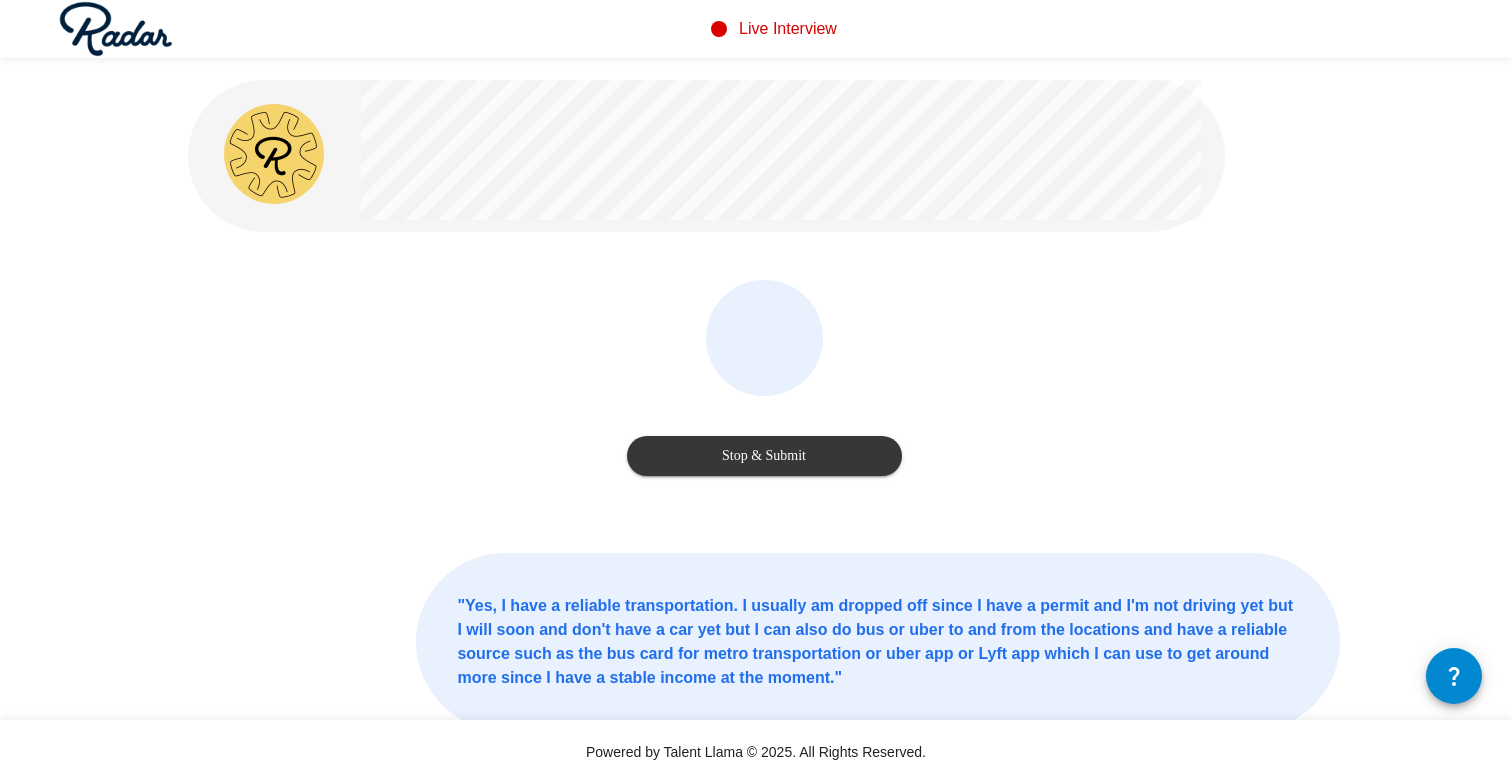 click on "Stop & Submit" at bounding box center (764, 456) 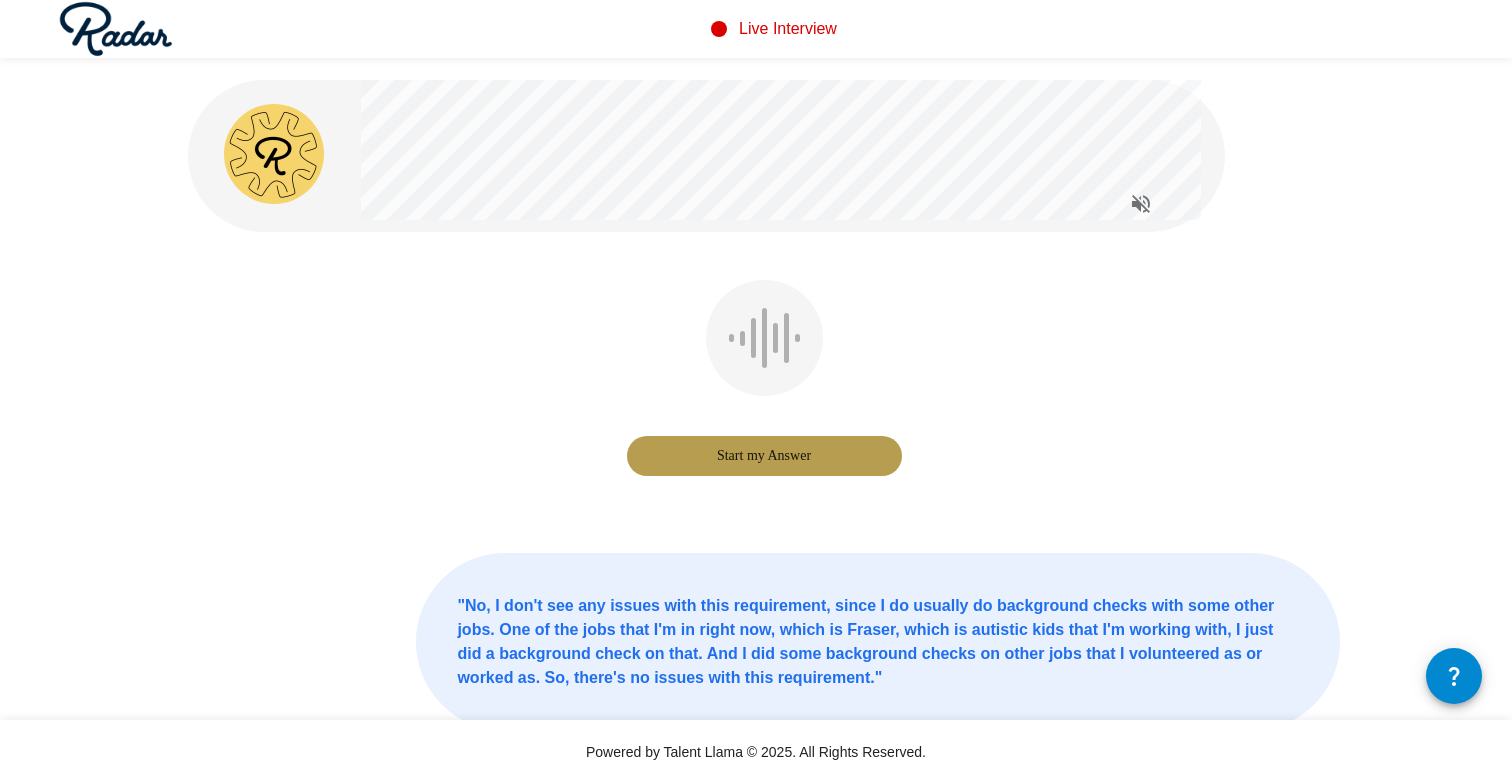 click on "Start my Answer" at bounding box center (764, 456) 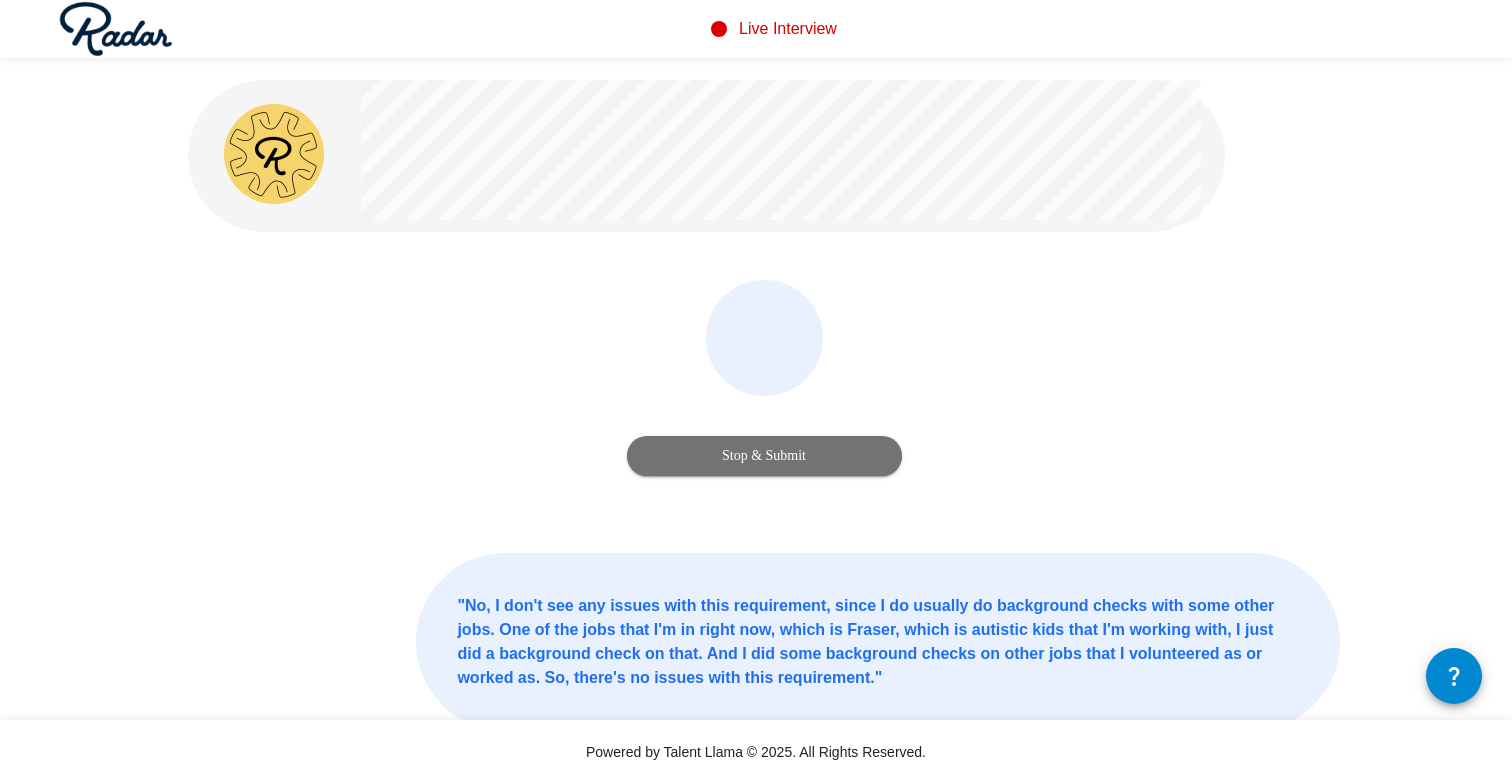 click on "Stop & Submit" at bounding box center (764, 456) 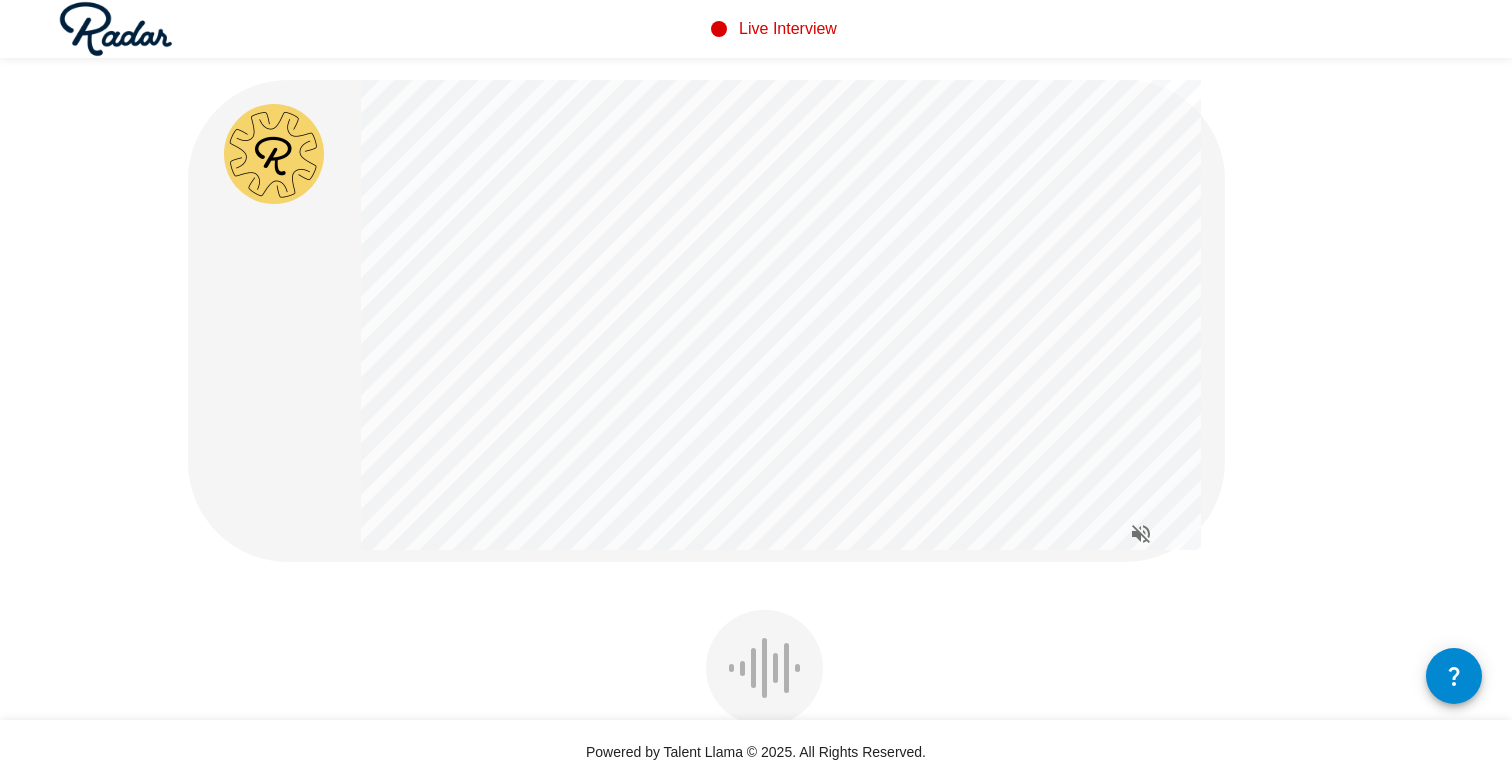 click on "Start my Answer " Other experience or skills? Not that I know of, but questions about the position, I would say mostly or the time slots for a position is if it's going to be longer or is it the exact time work times for it and the other one is the pay is a direct deposit or a check and is it bi-weekly or weekly pay and mostly what kind of dress code do you guys have and also is there anything else that I need to know about the kids I'm working with, what range, what age range I'm working and if there's any kids that have disabilities or anything related to mental or physical health for the kids if they have any mostly that's it oh maybe also knowing what your guys's break times or lunch hours so I'll know what to expect "" at bounding box center (764, 650) 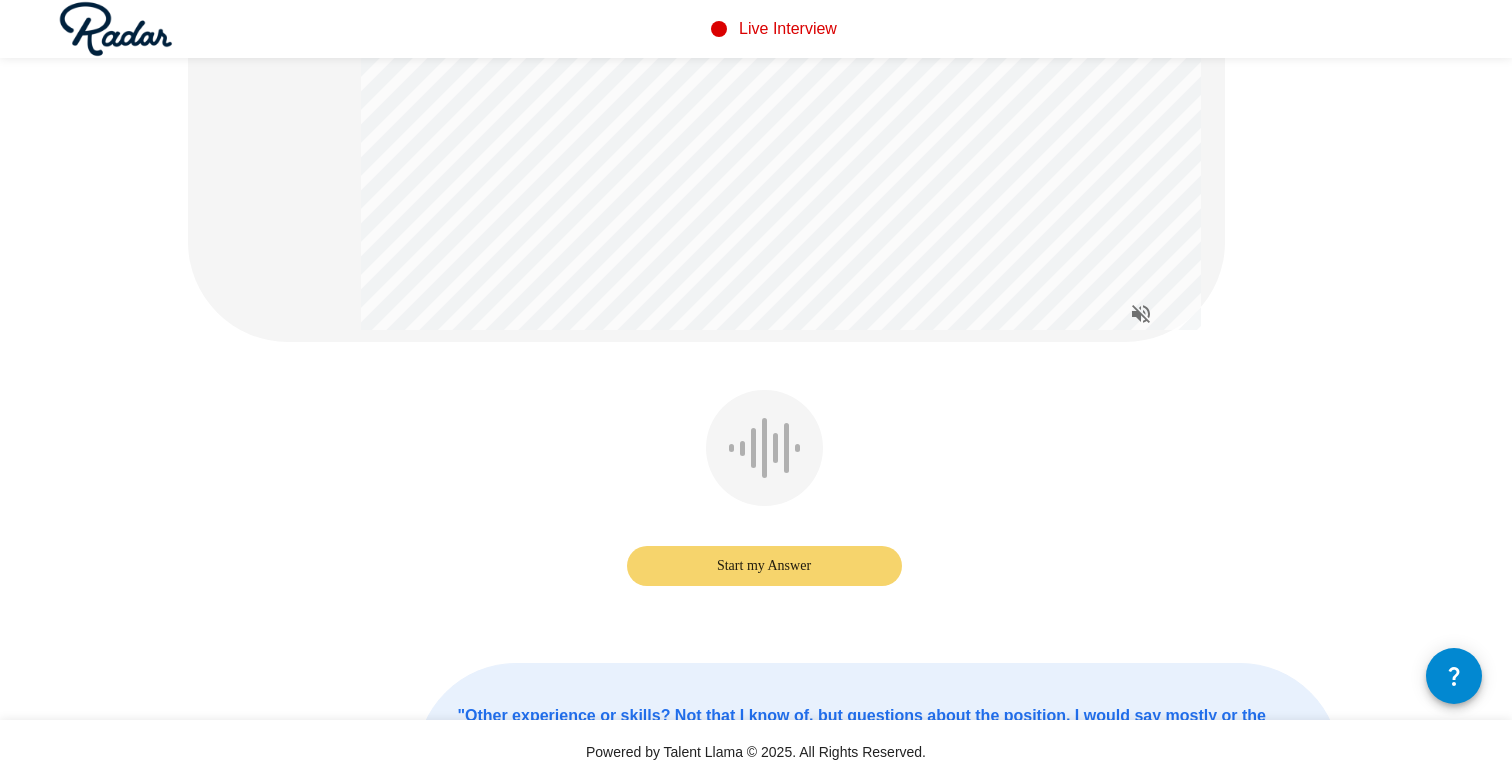 scroll, scrollTop: 246, scrollLeft: 0, axis: vertical 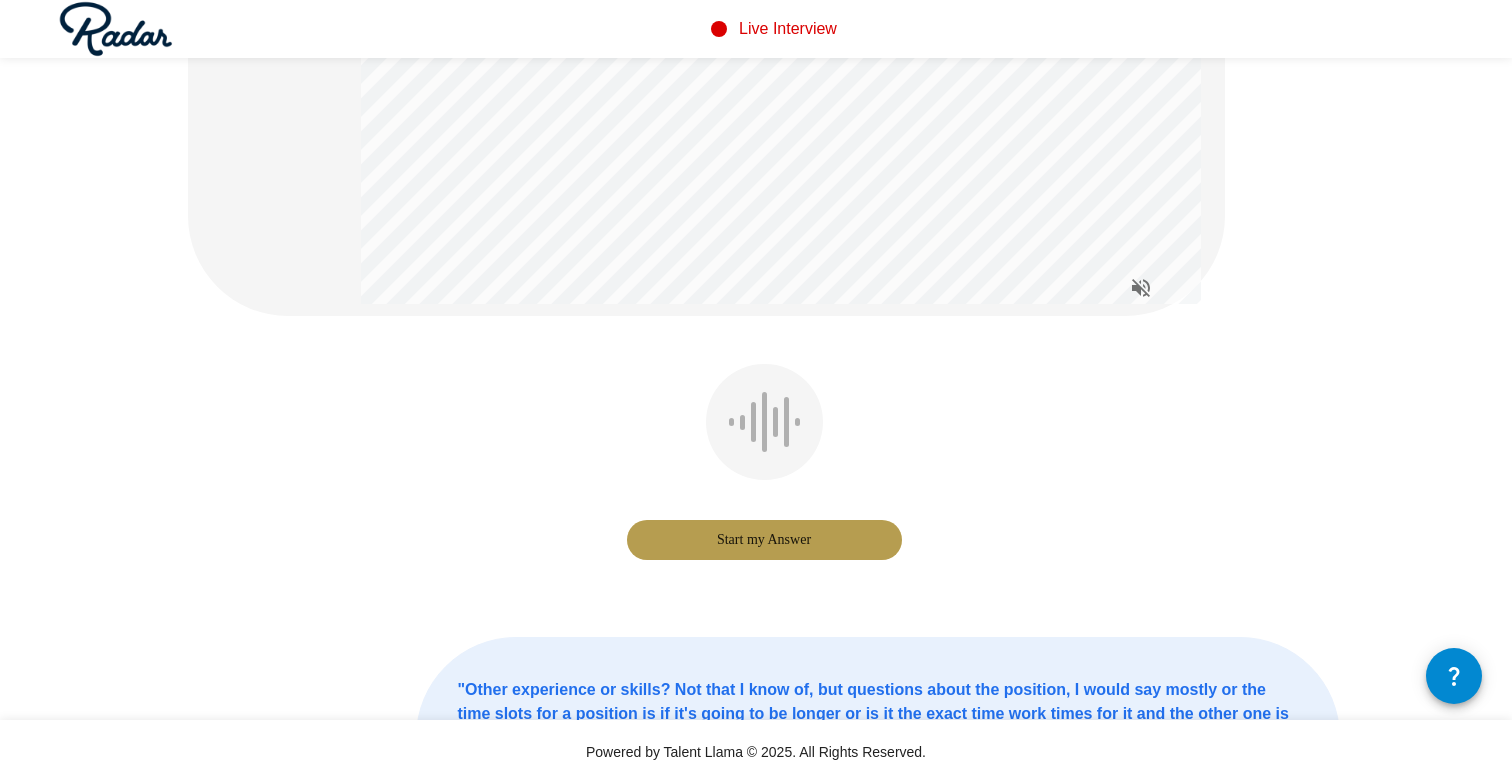 click on "Start my Answer" at bounding box center (764, 540) 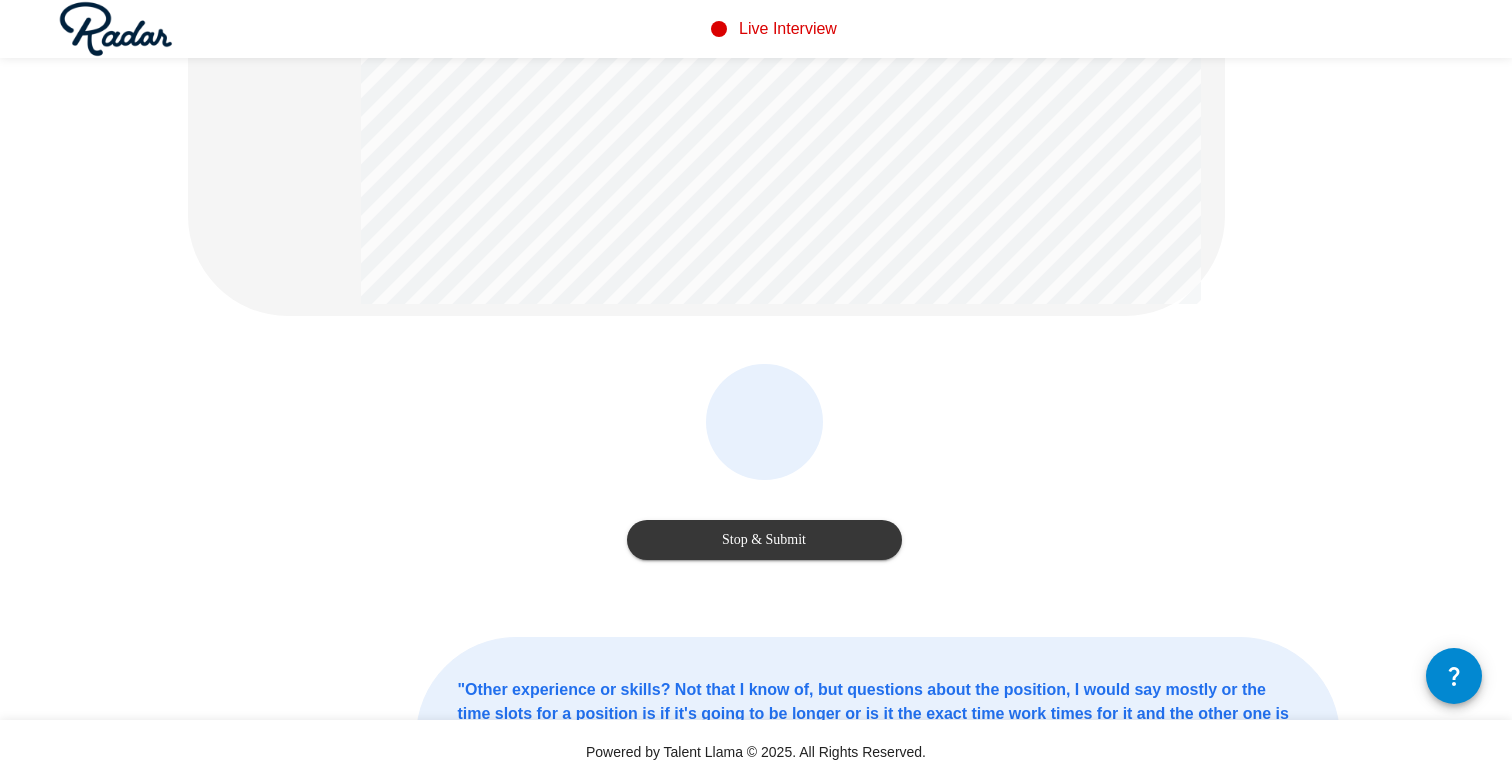click on "Stop & Submit" at bounding box center [764, 540] 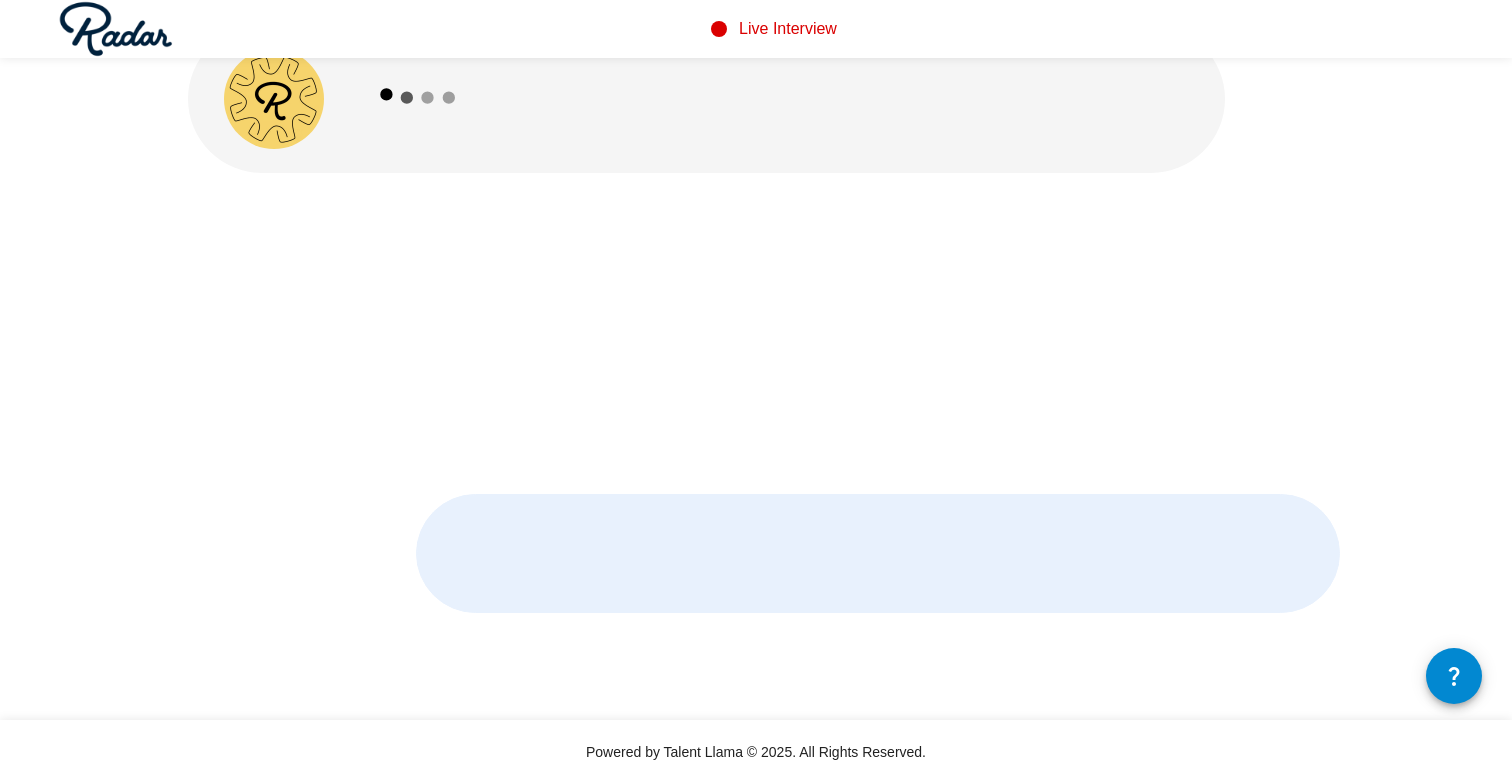 scroll, scrollTop: 47, scrollLeft: 0, axis: vertical 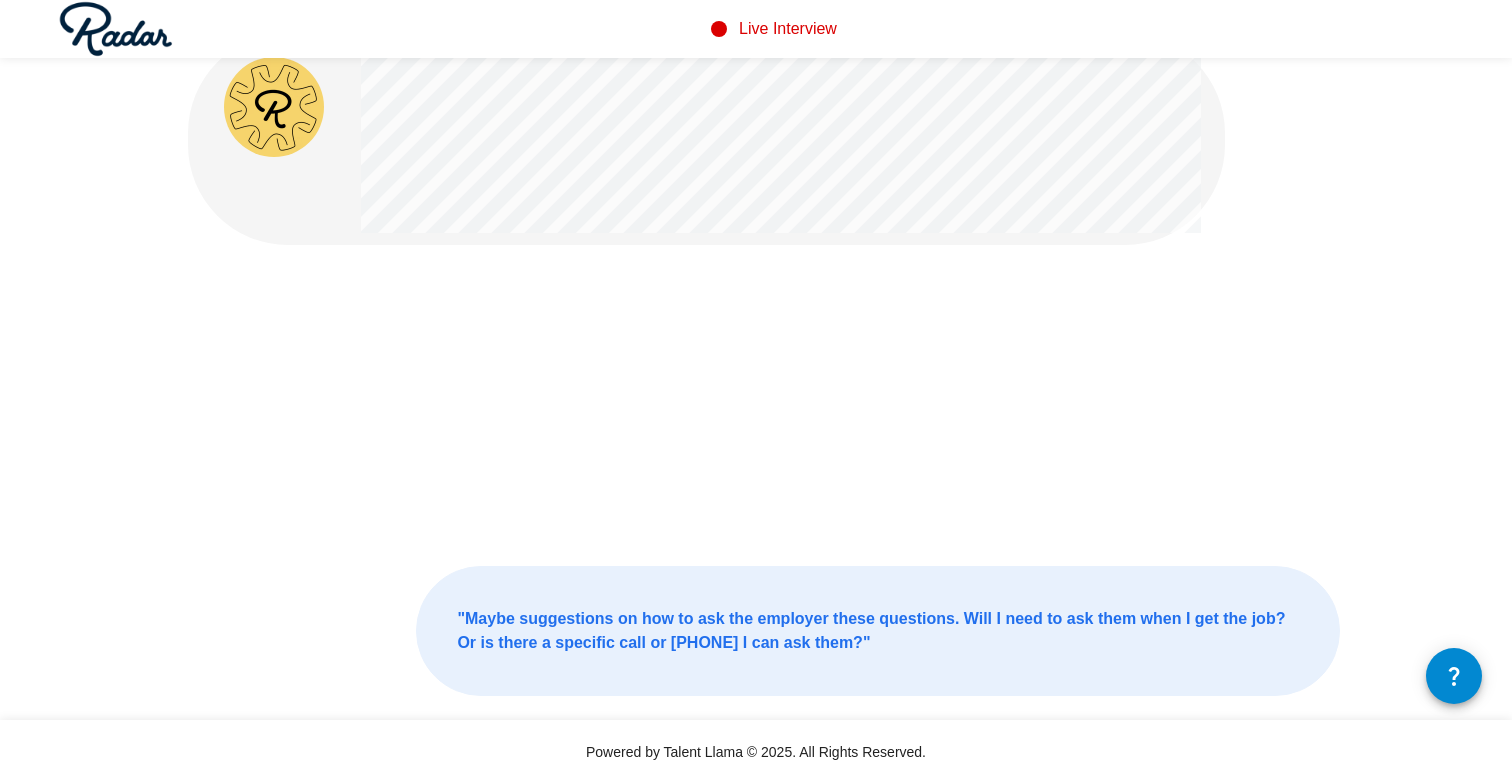 click at bounding box center [764, 405] 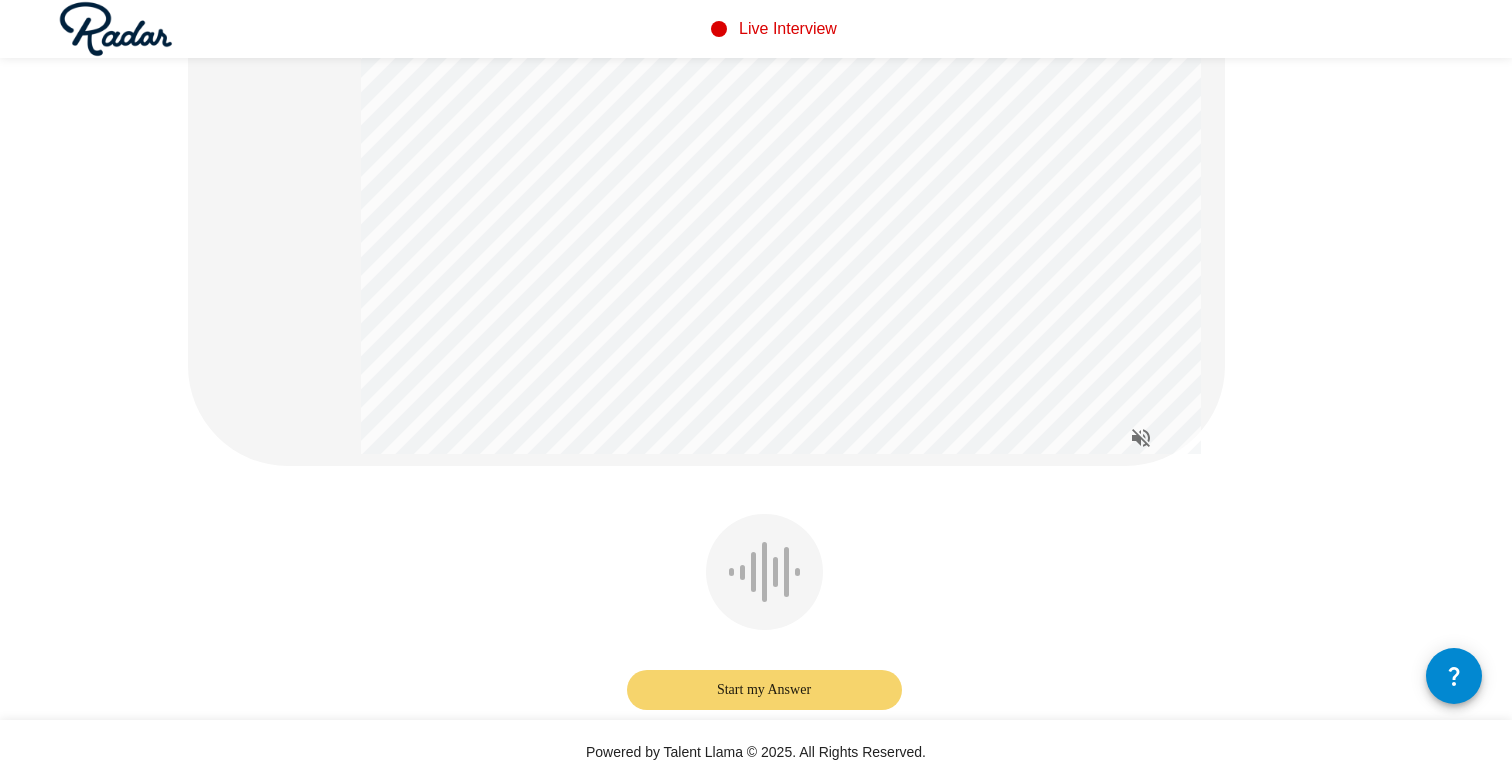 scroll, scrollTop: 194, scrollLeft: 0, axis: vertical 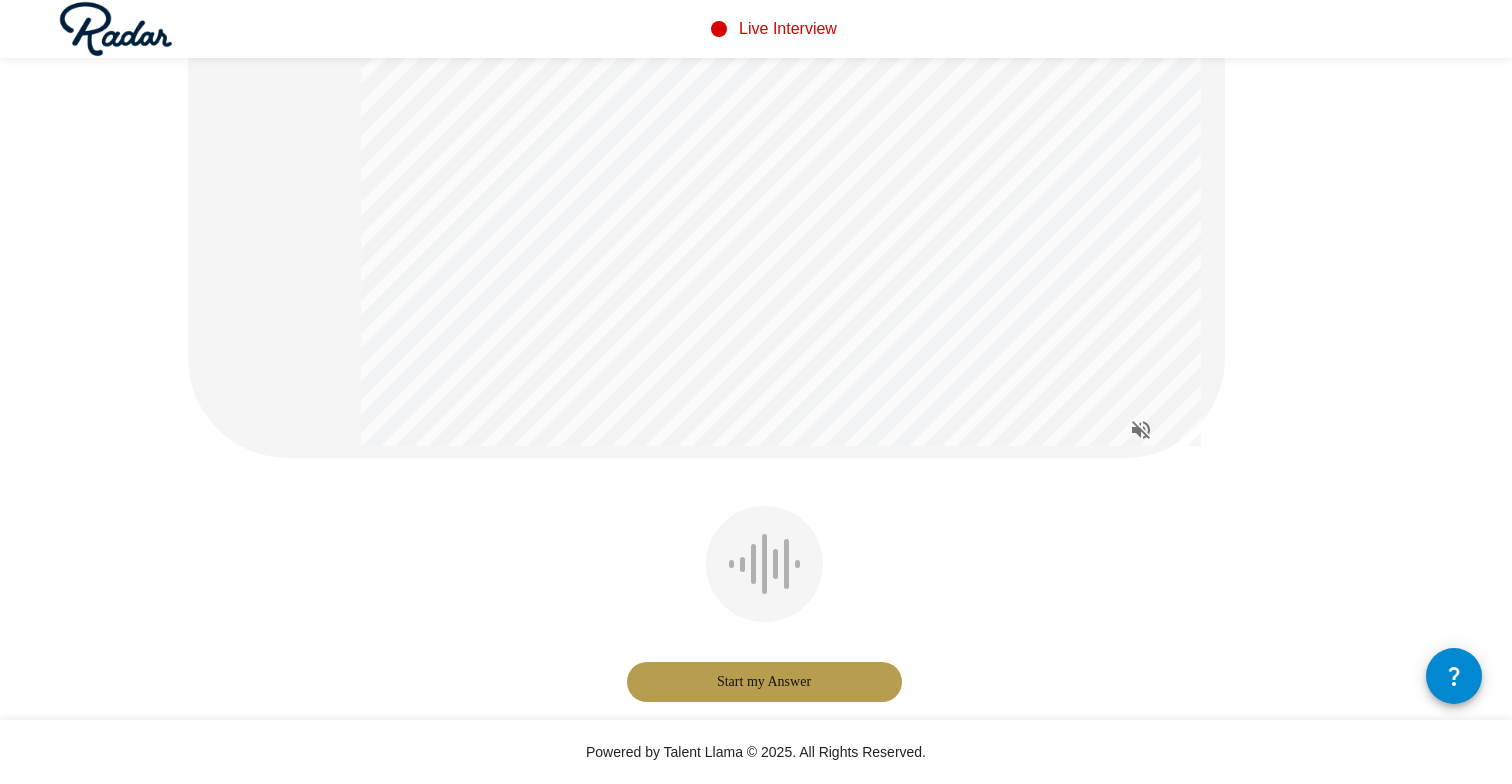 click on "Start my Answer" at bounding box center (764, 682) 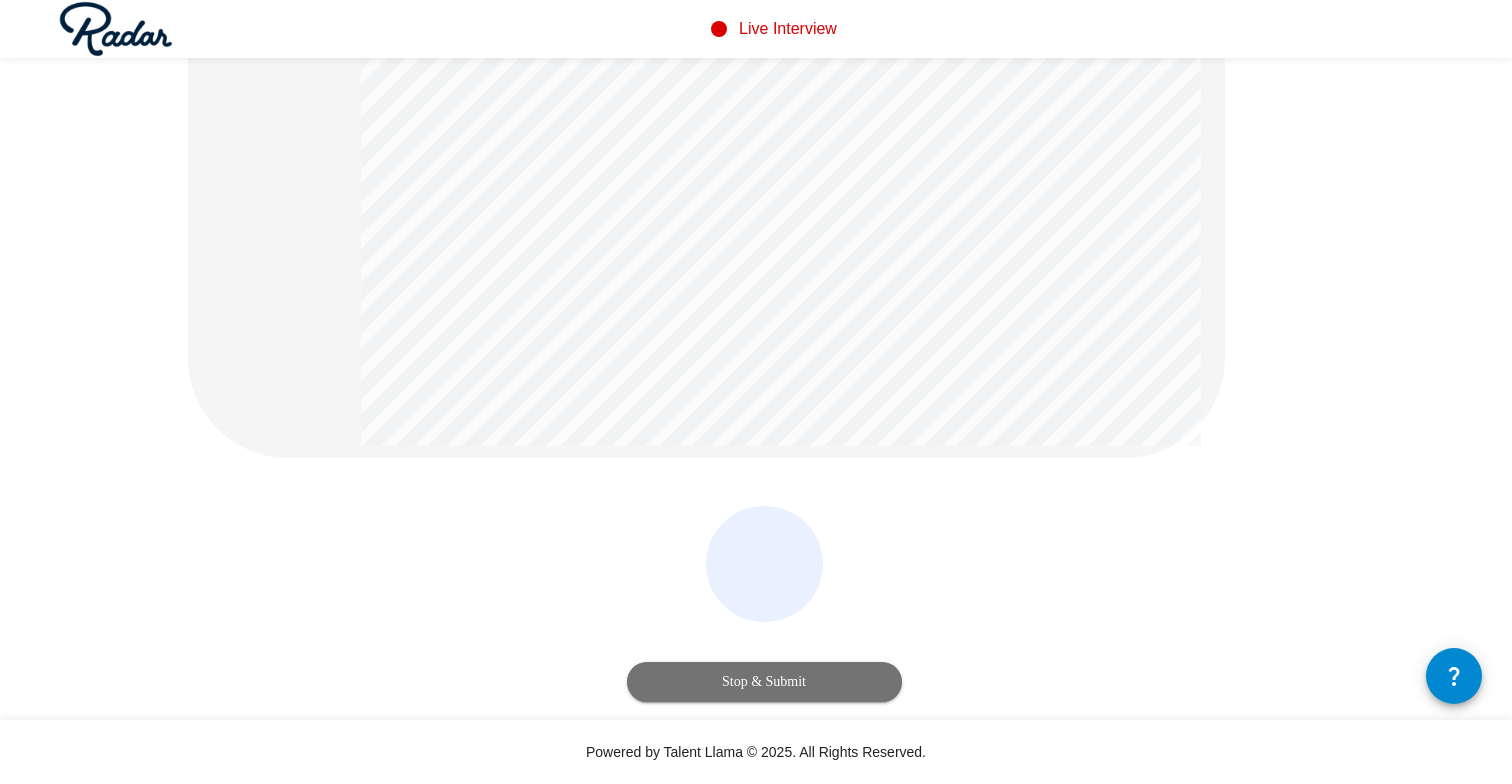 click on "Stop & Submit" at bounding box center (764, 682) 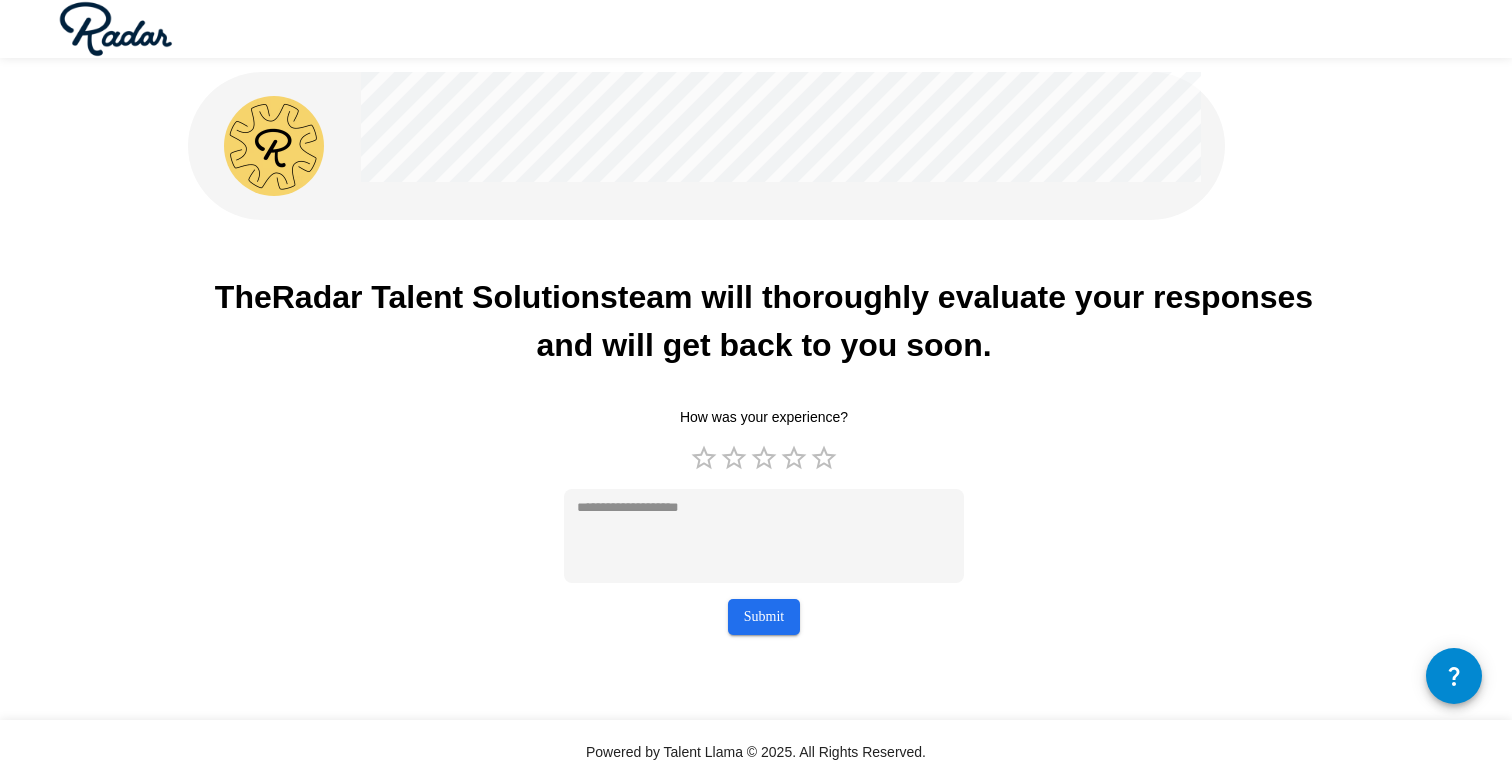 scroll, scrollTop: 0, scrollLeft: 0, axis: both 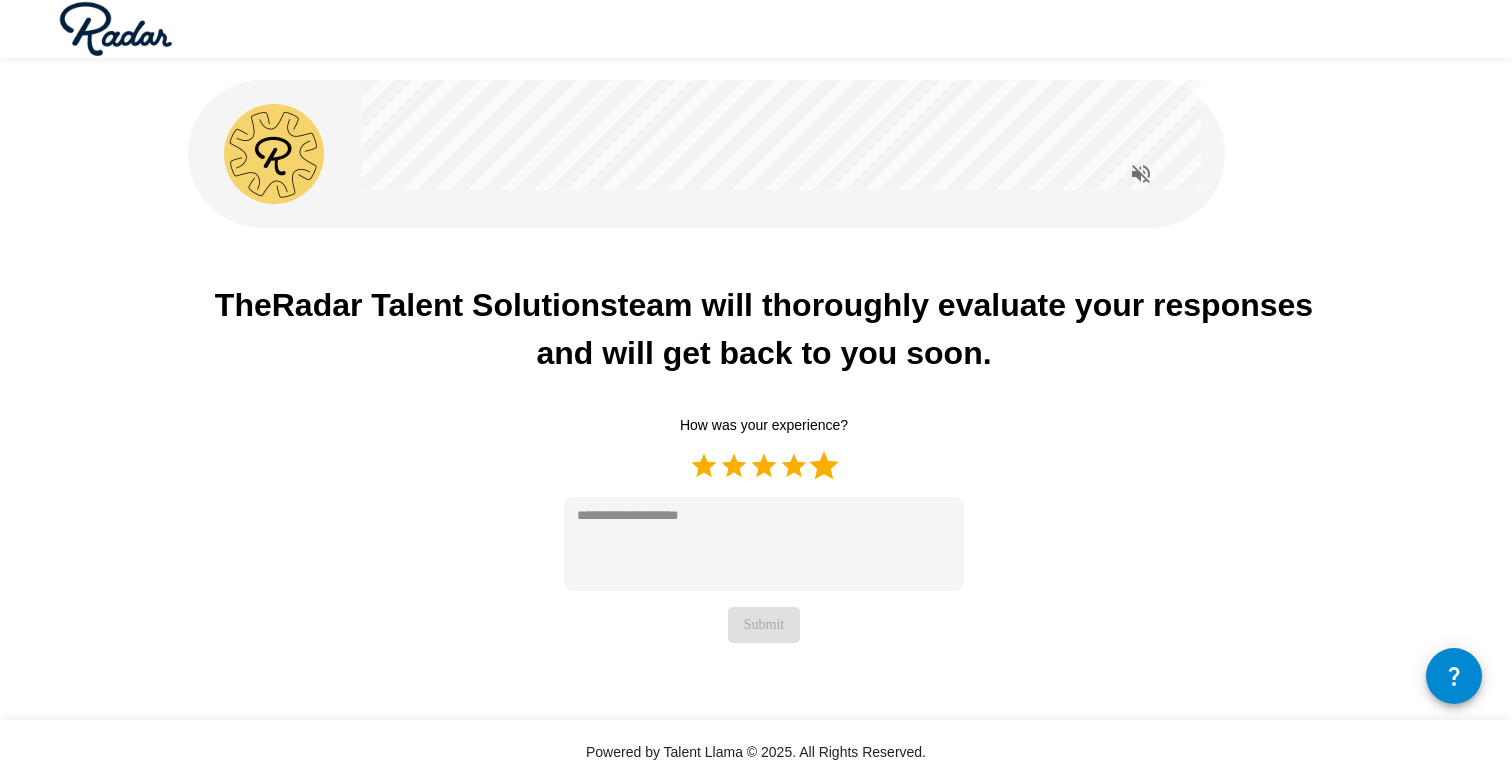 click on "5 Stars" at bounding box center [824, 466] 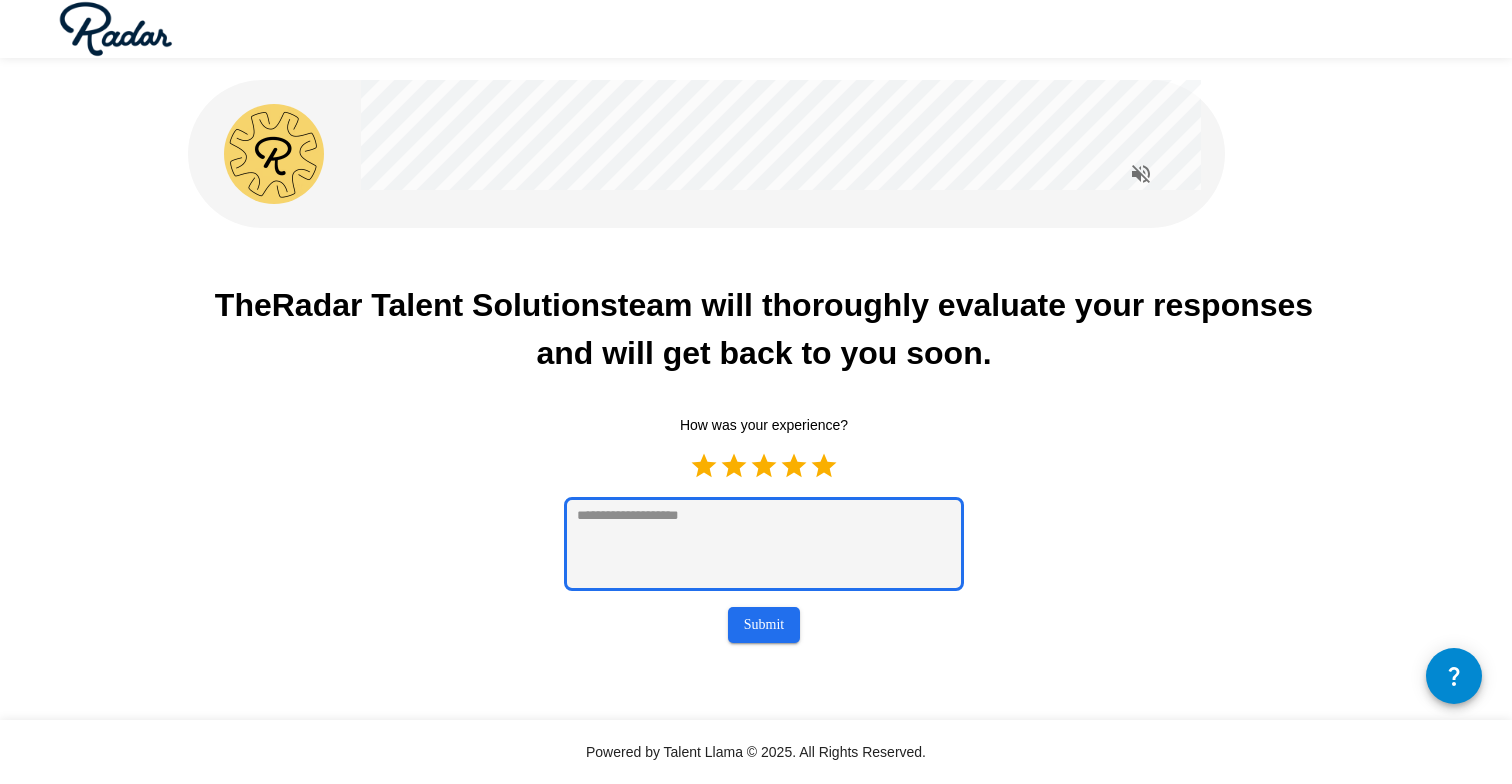 click at bounding box center (764, 544) 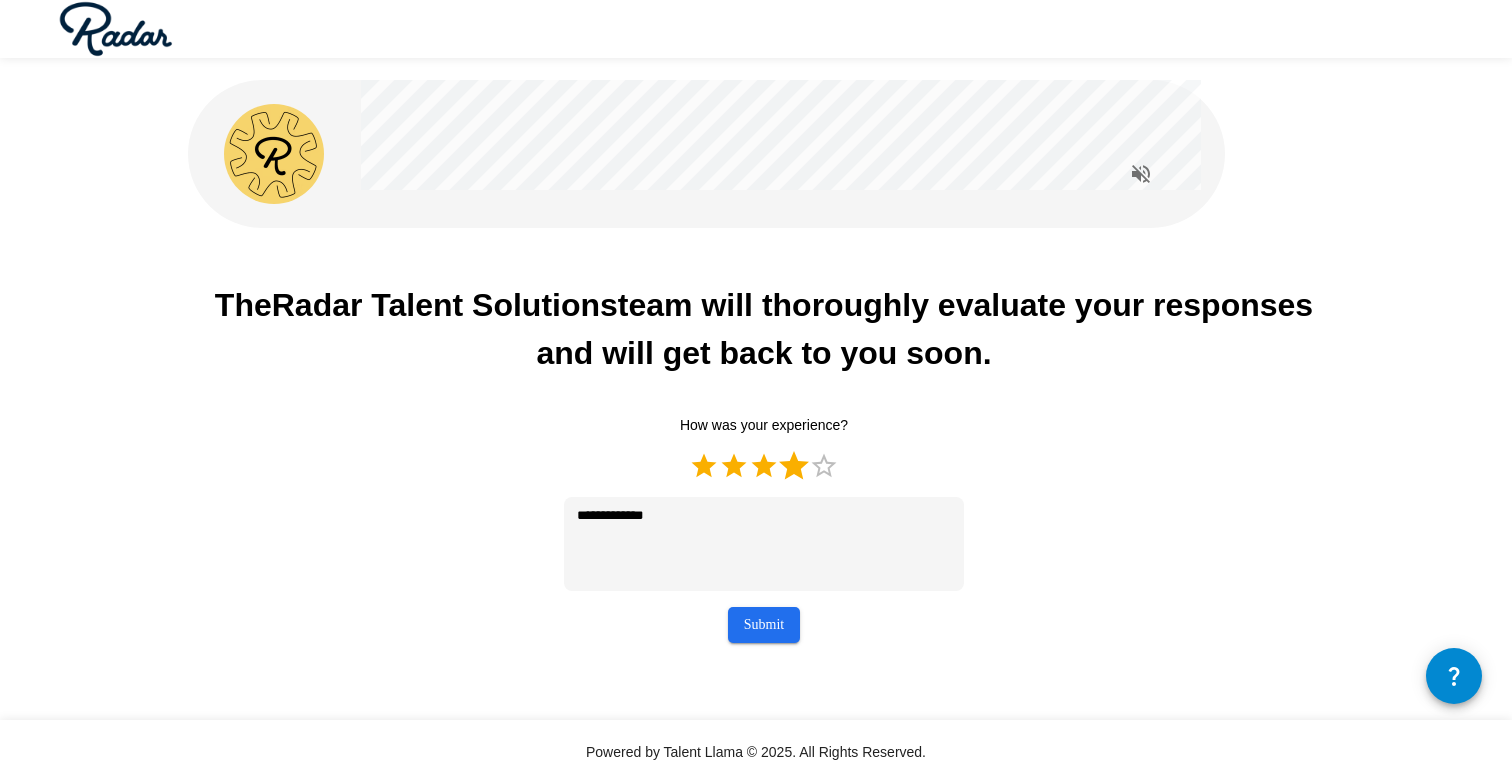 click on "4 Stars" at bounding box center [794, 466] 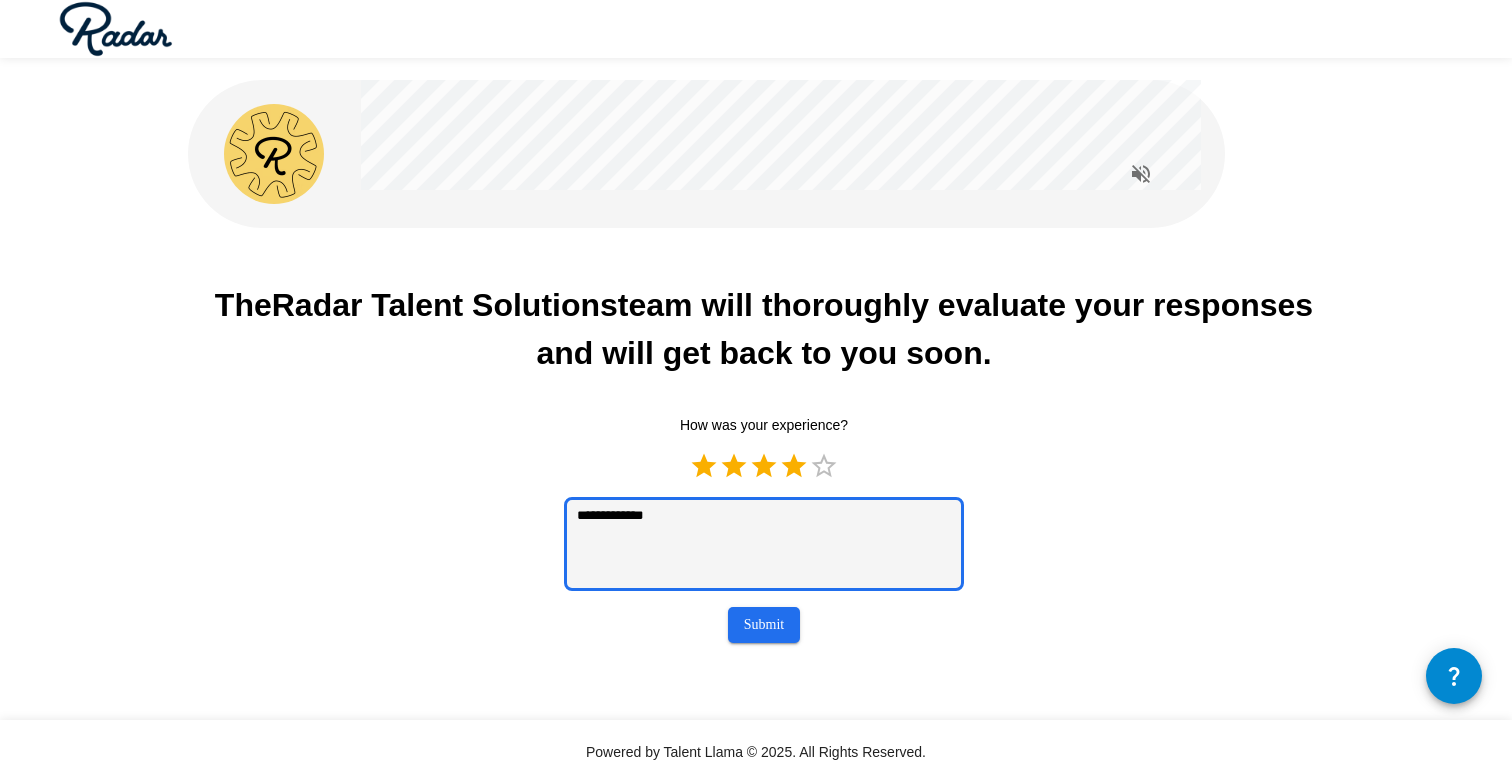 click on "**********" at bounding box center (764, 544) 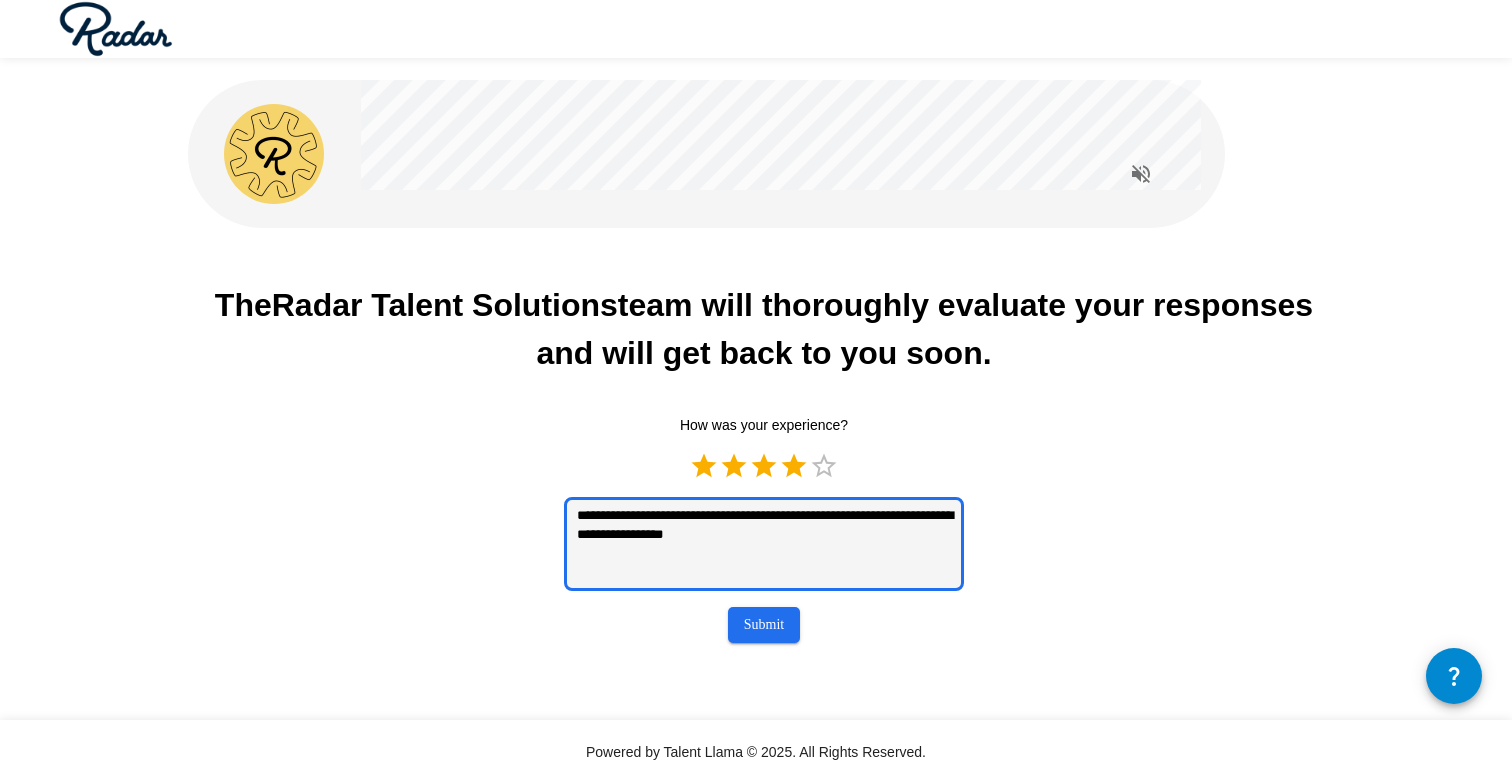 type on "**********" 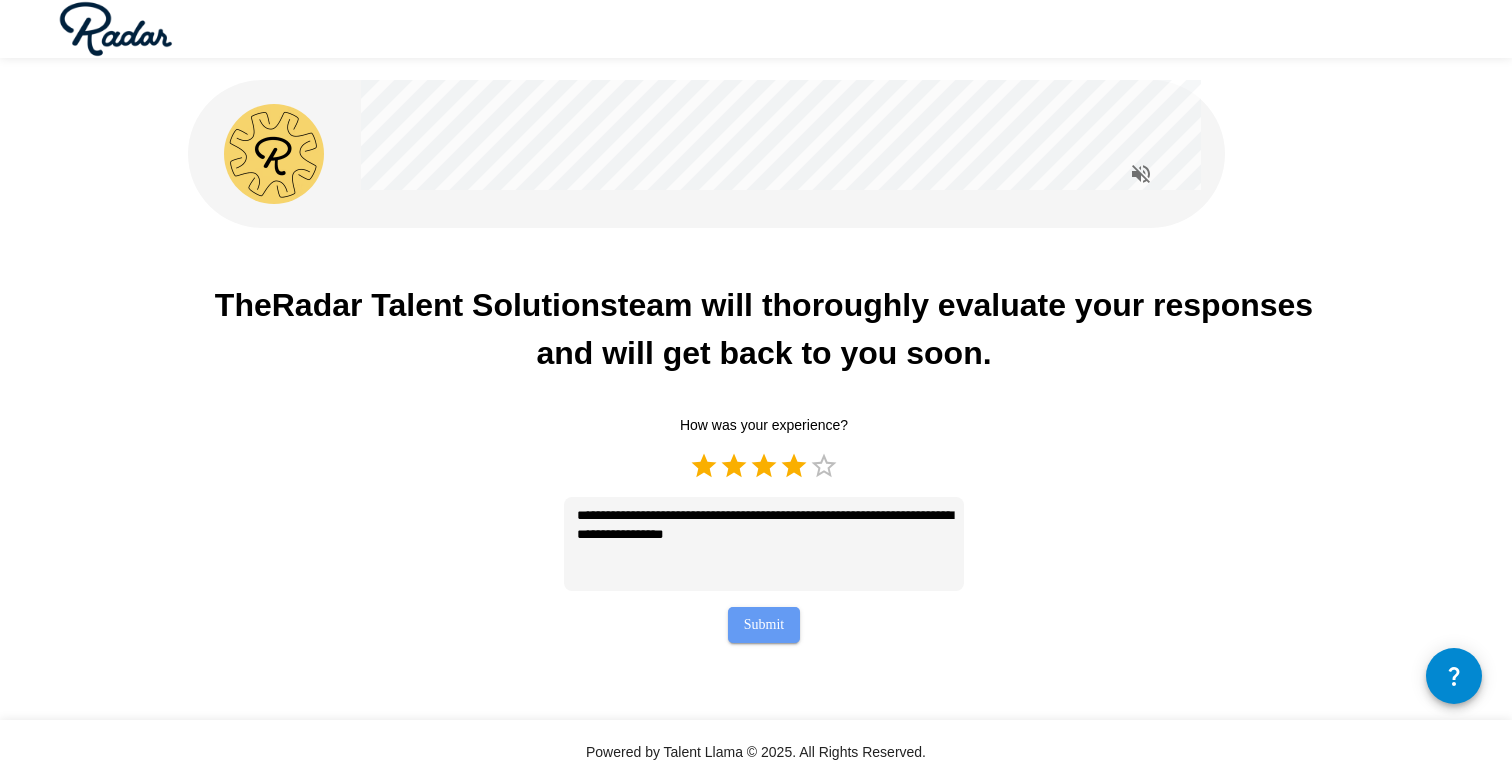 click on "Submit" at bounding box center (764, 625) 